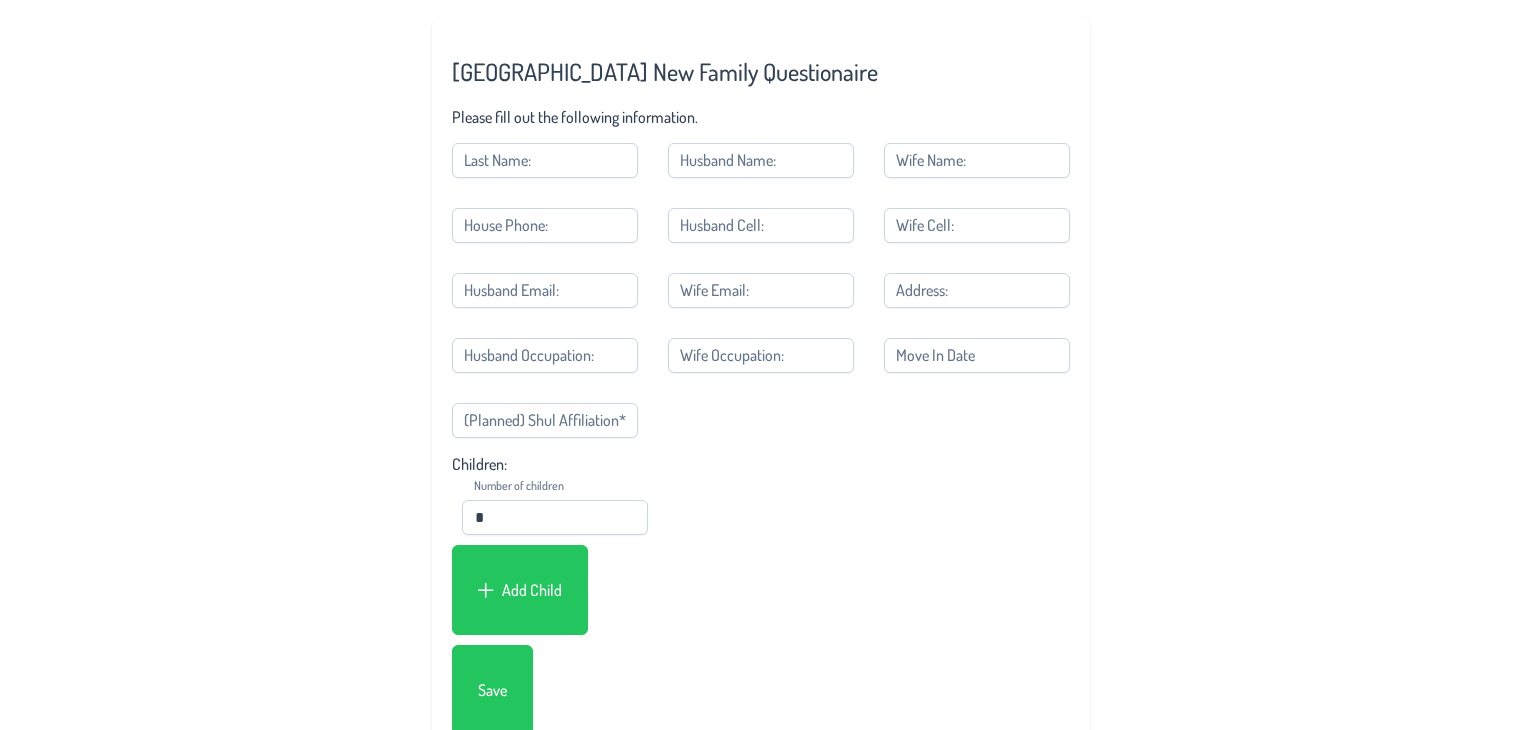 scroll, scrollTop: 0, scrollLeft: 0, axis: both 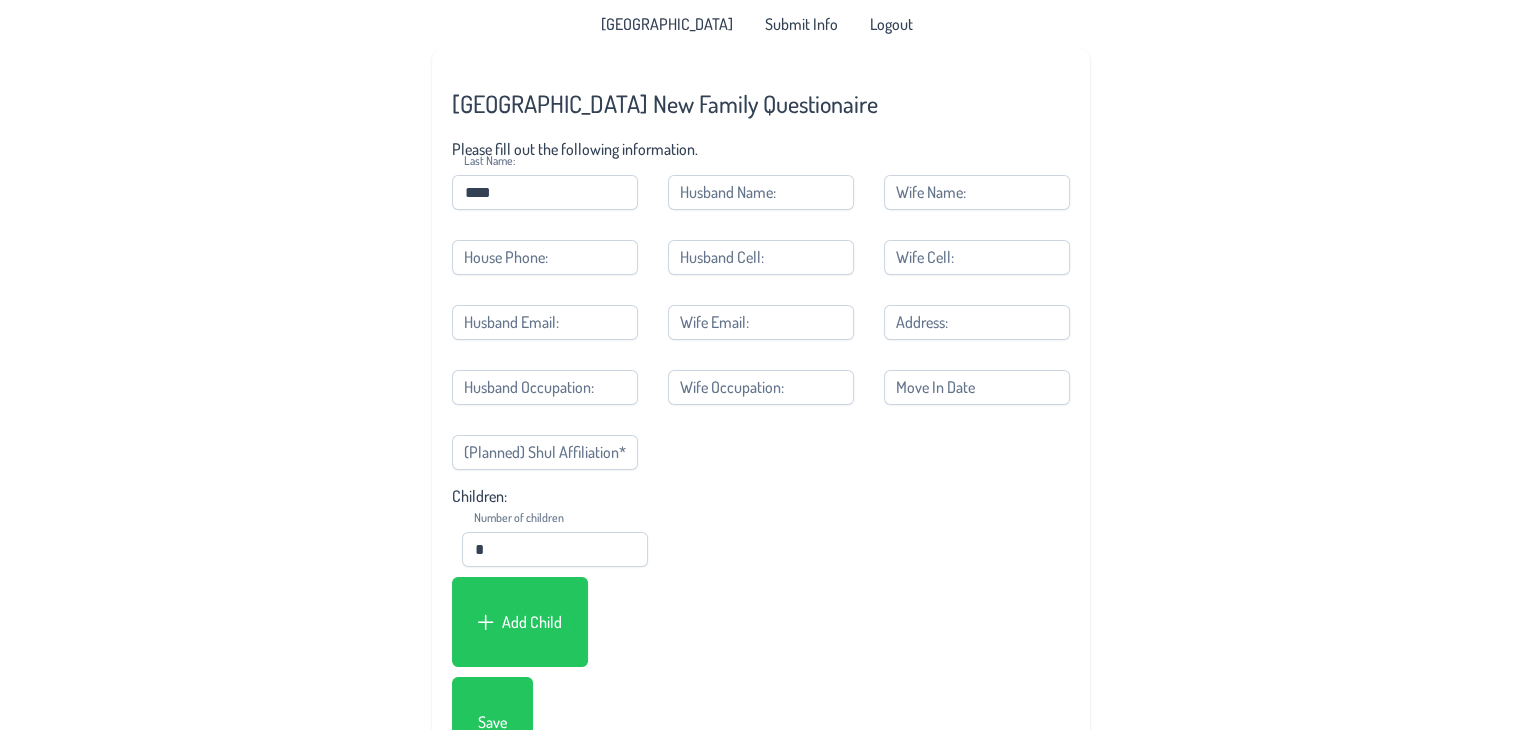 type on "****" 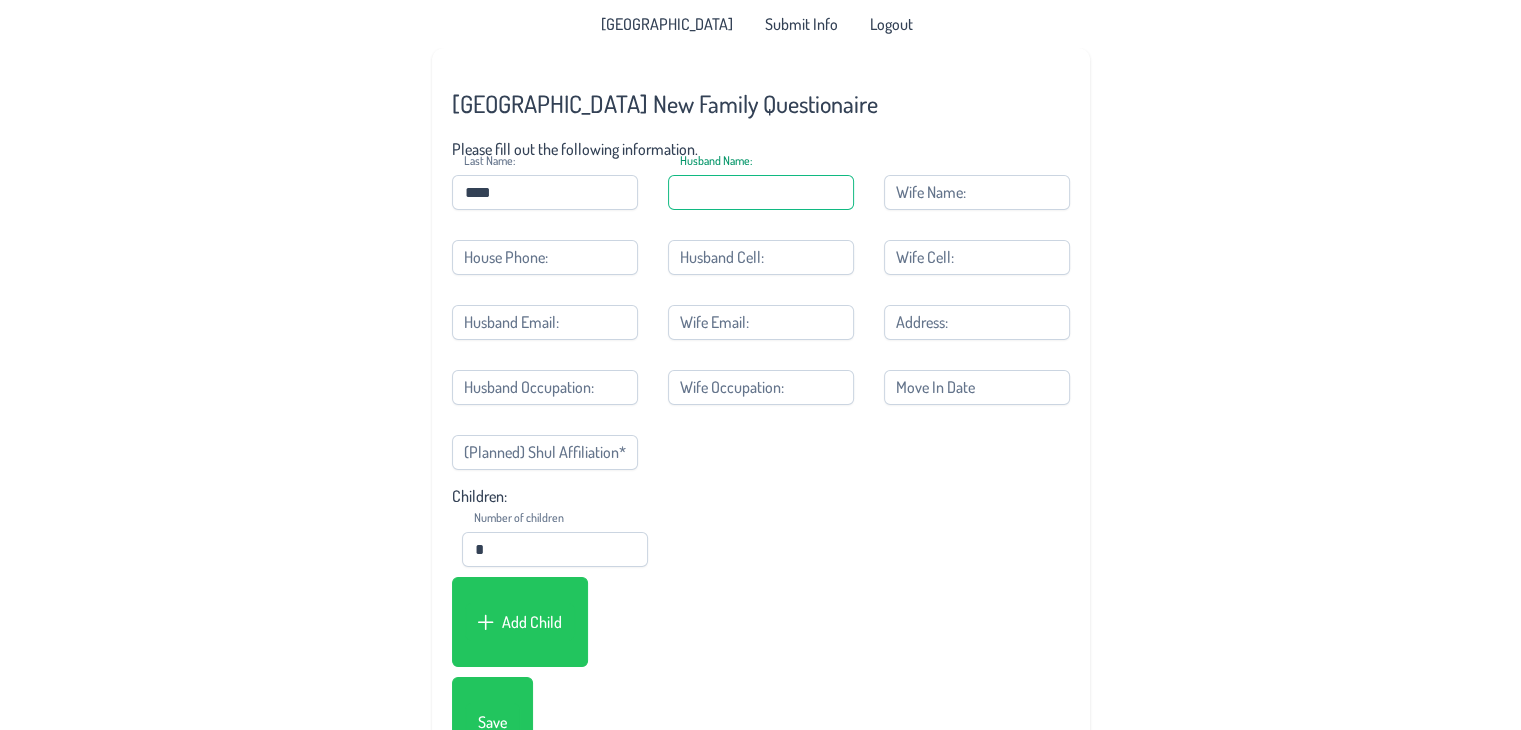 type on "*" 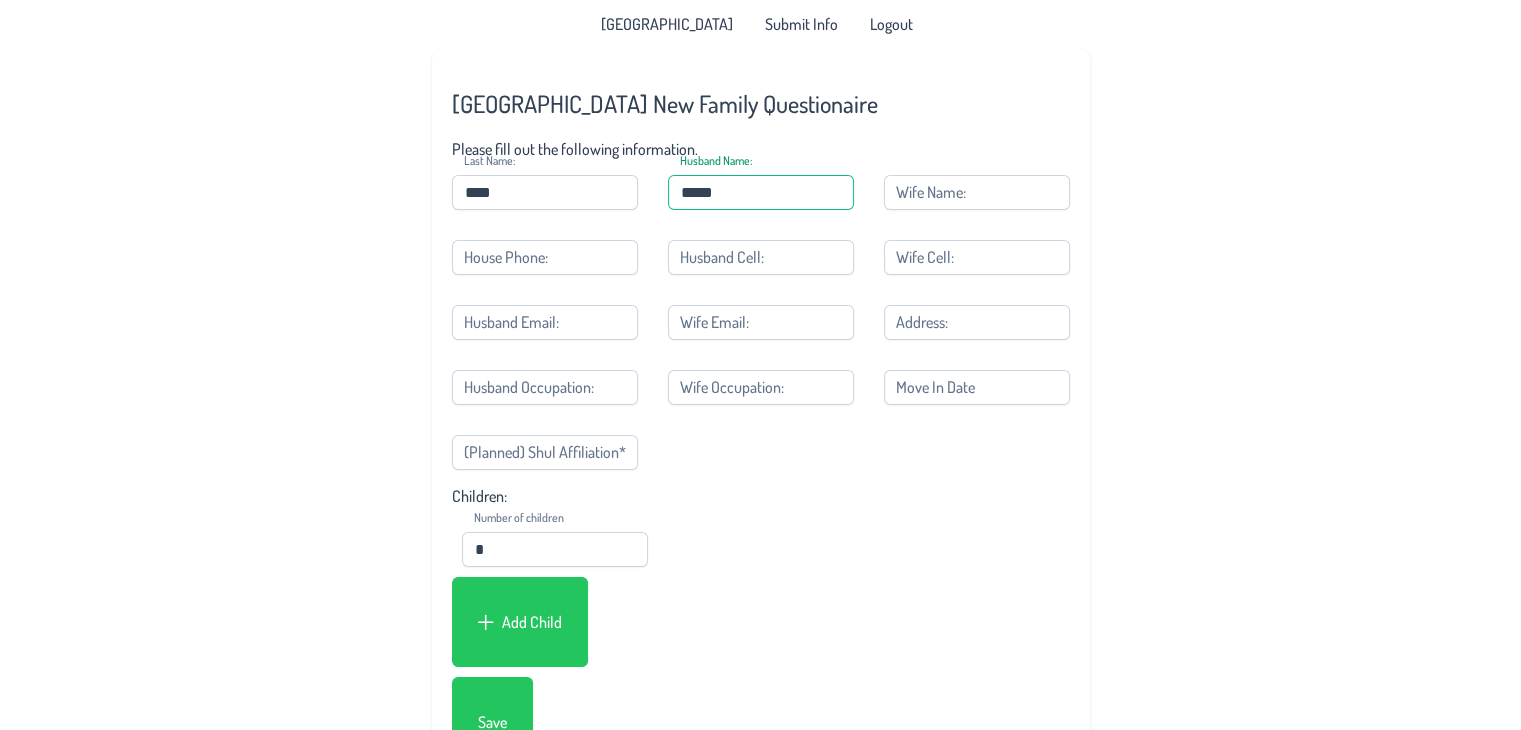 type on "*****" 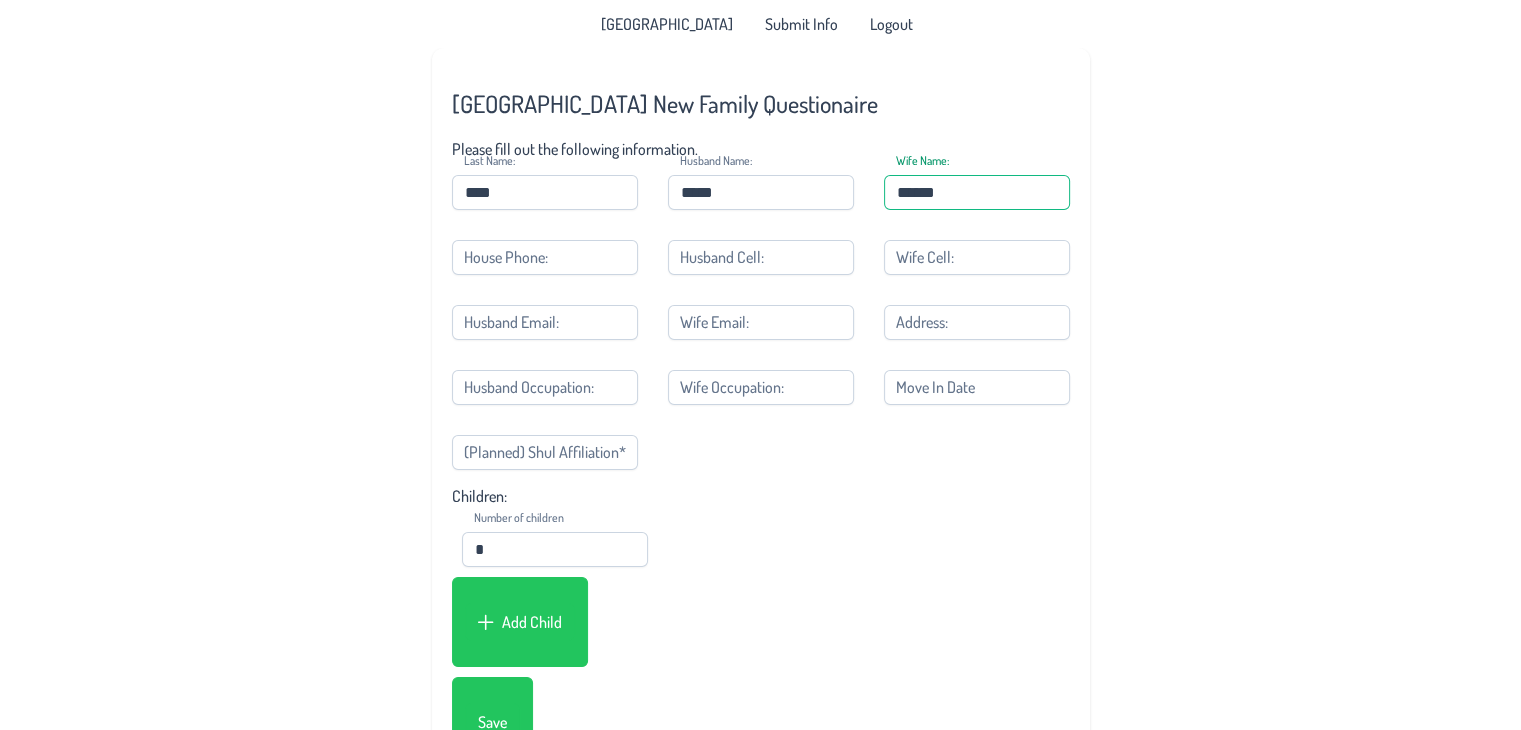 type on "******" 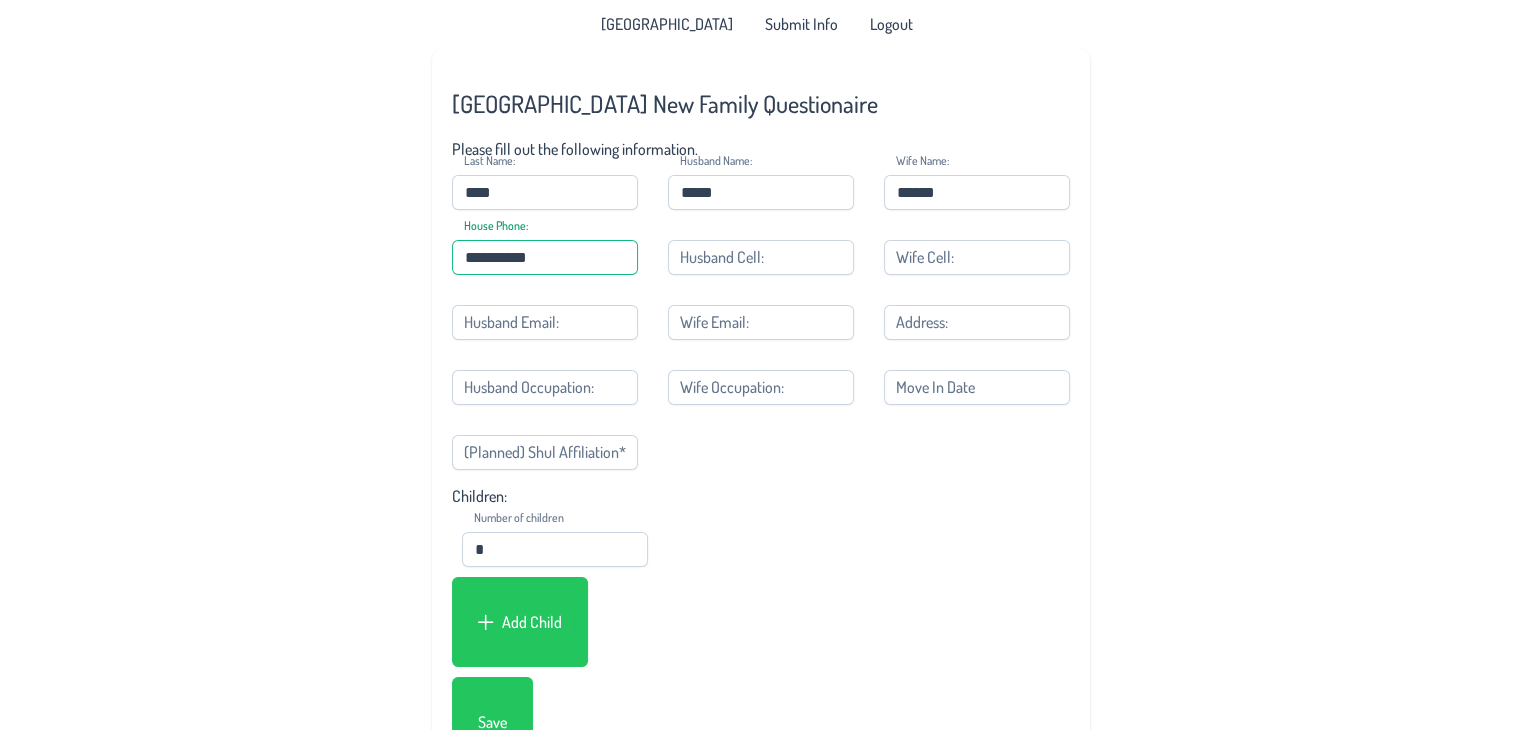 type on "**********" 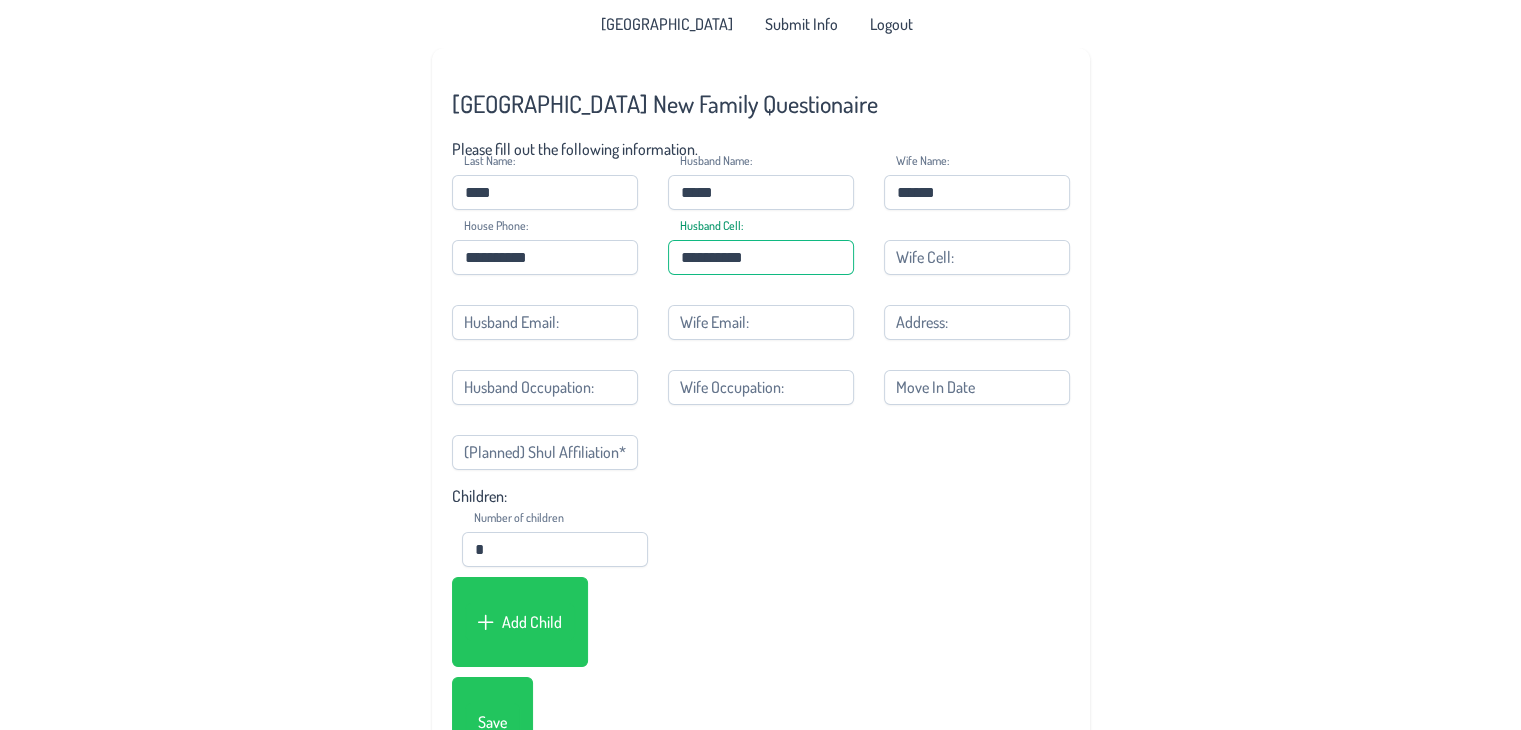 type on "**********" 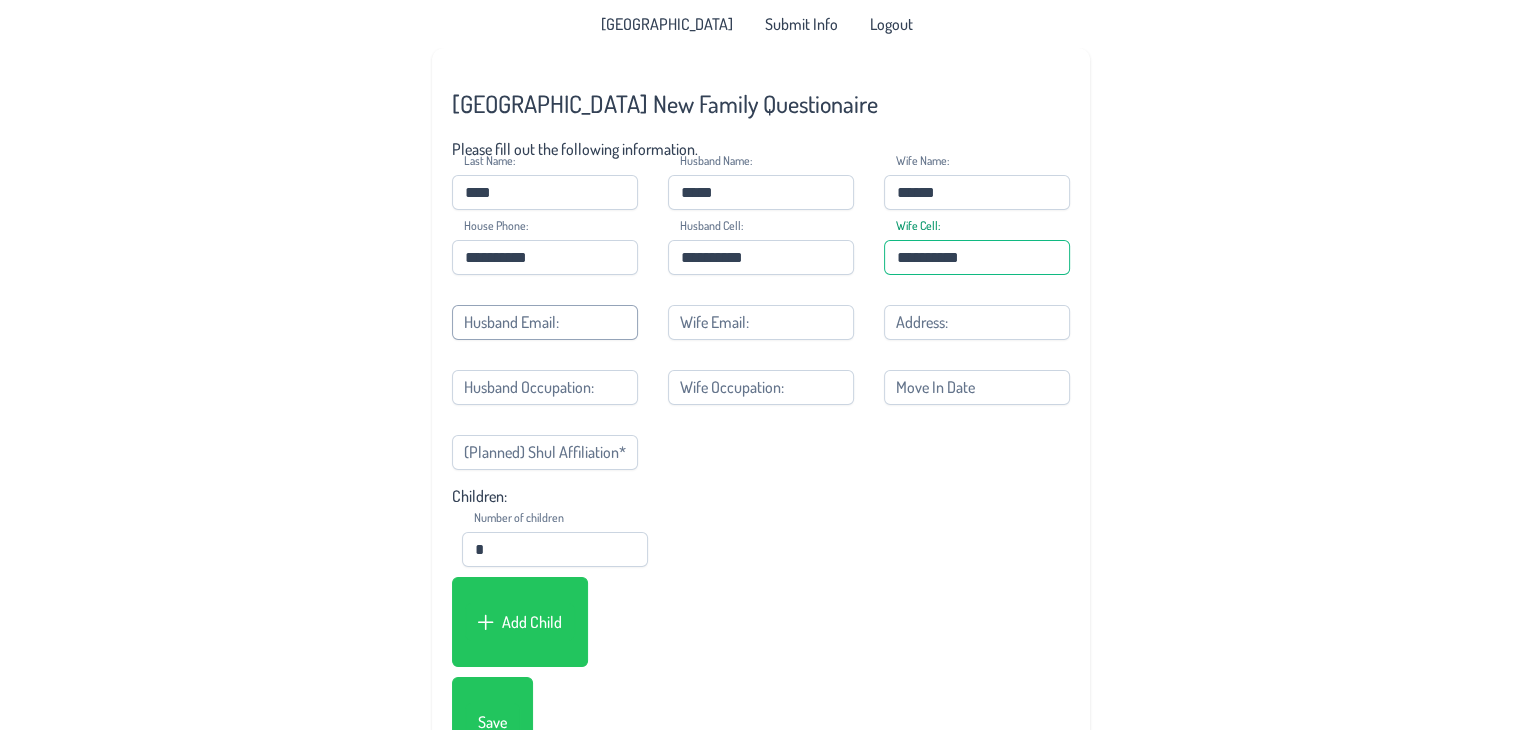 type on "**********" 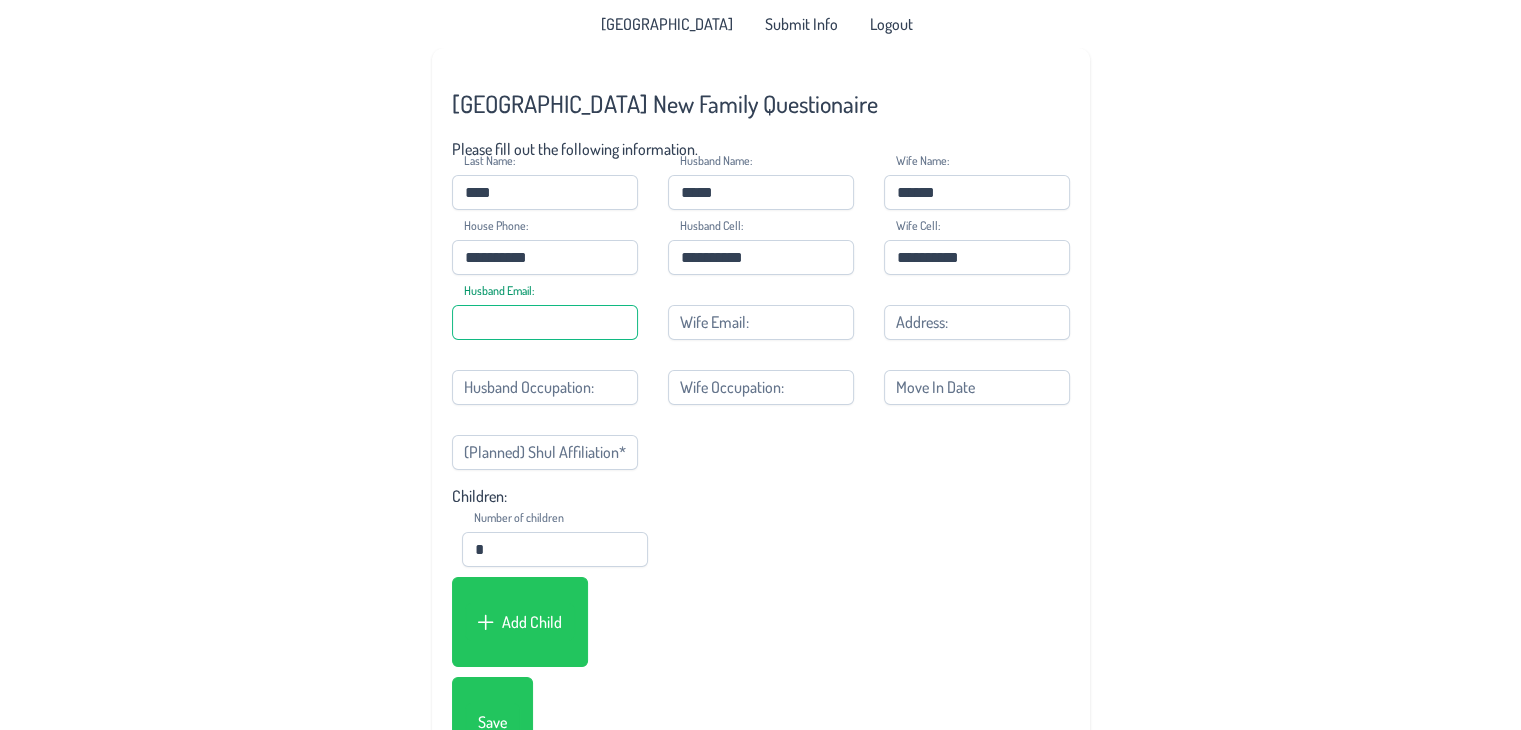 click on "Husband Email:" at bounding box center (545, 322) 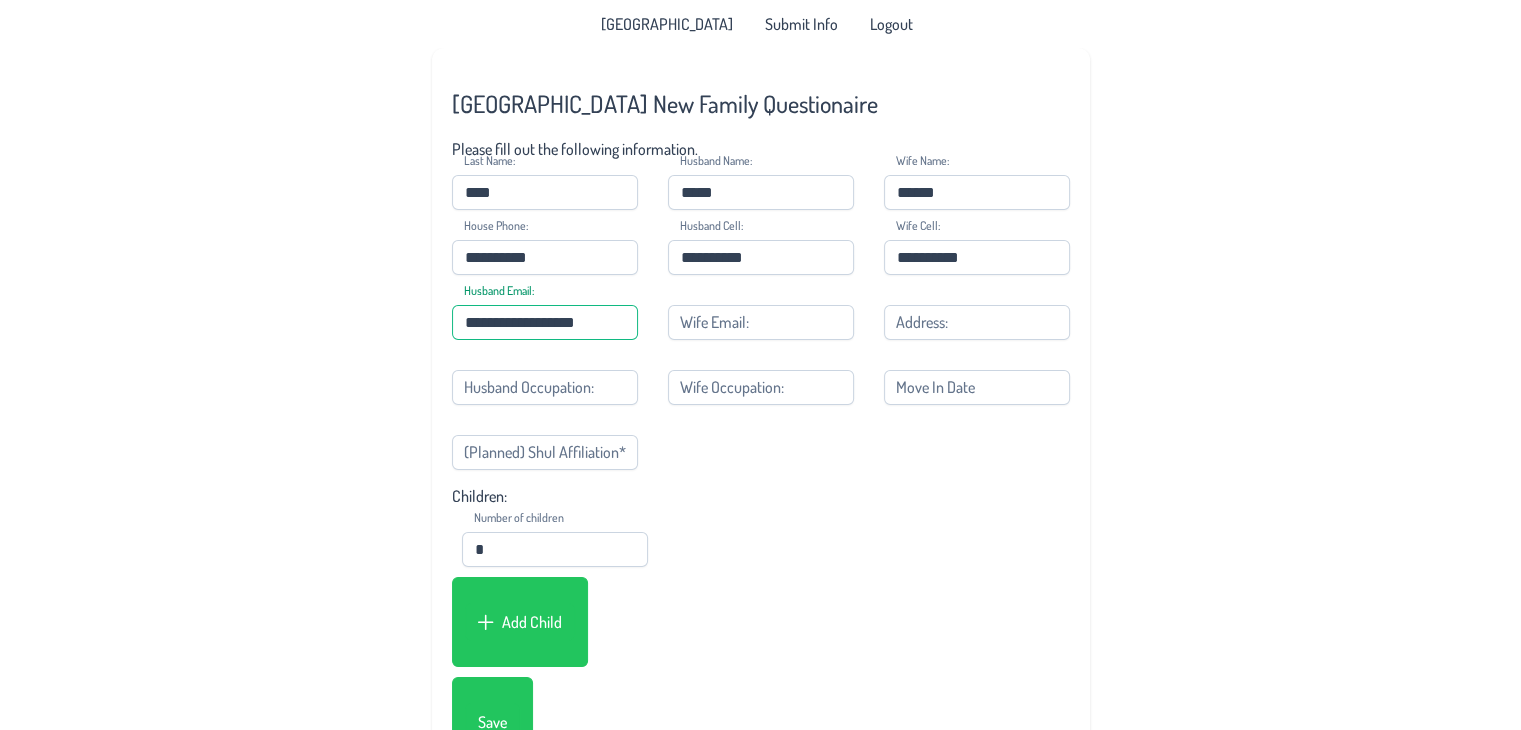 type on "**********" 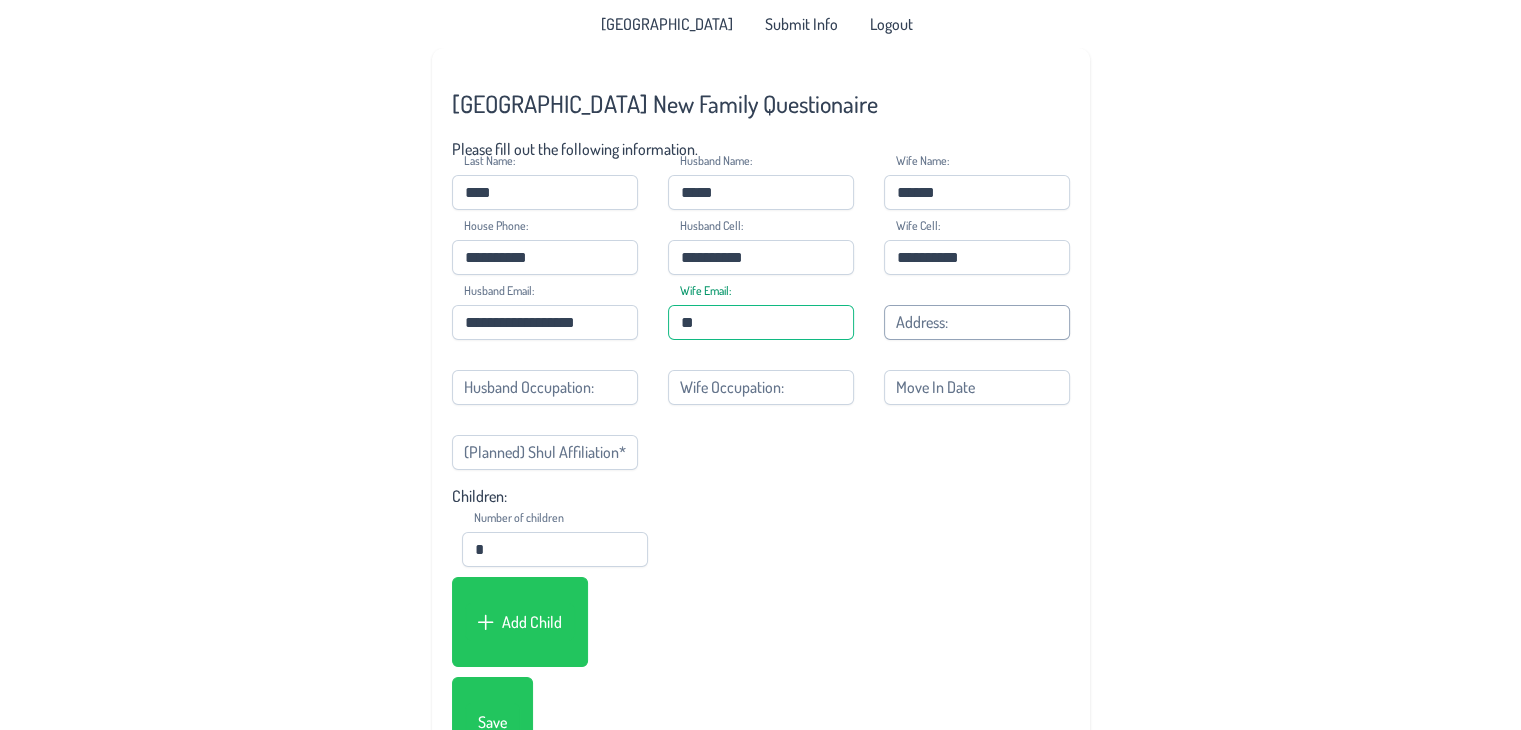 type on "**********" 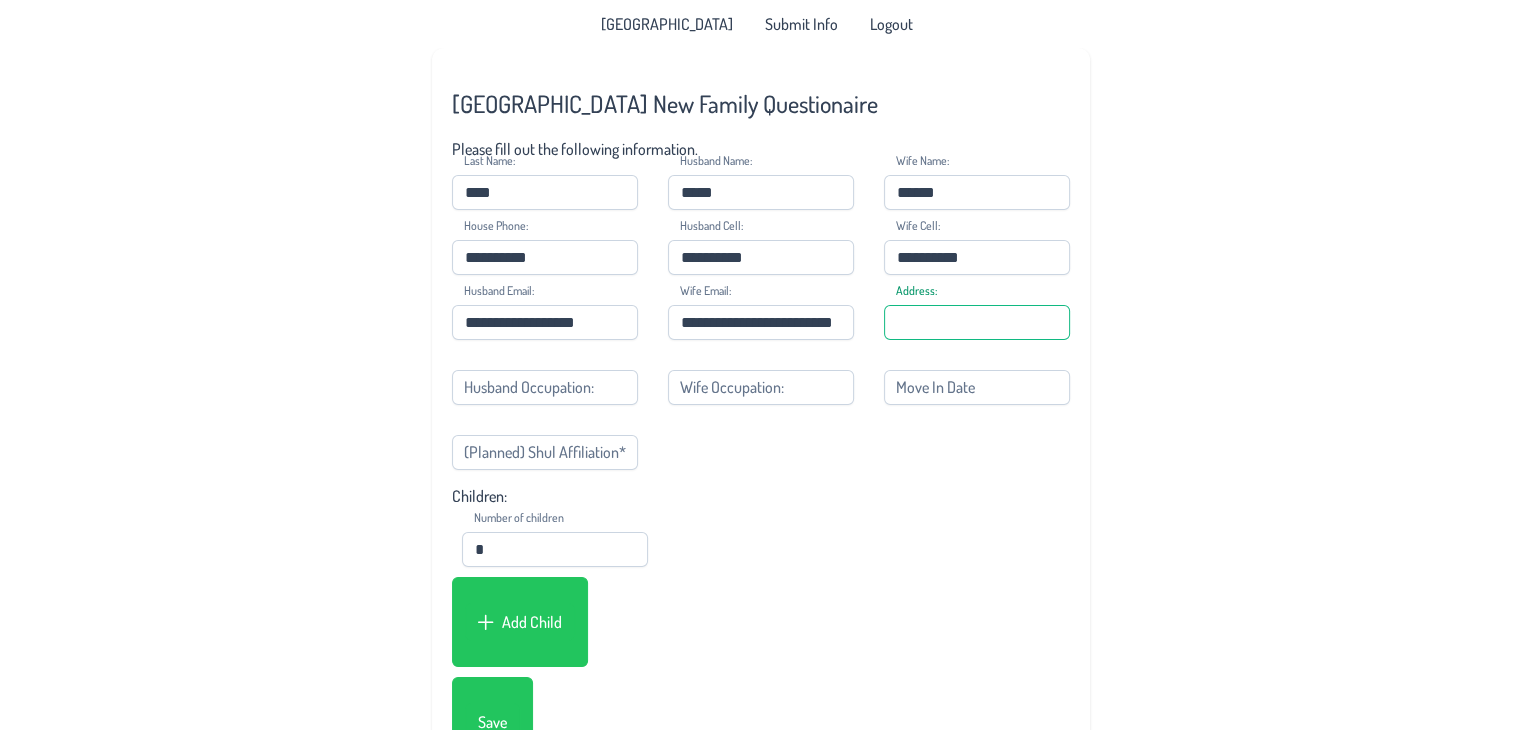 type on "**********" 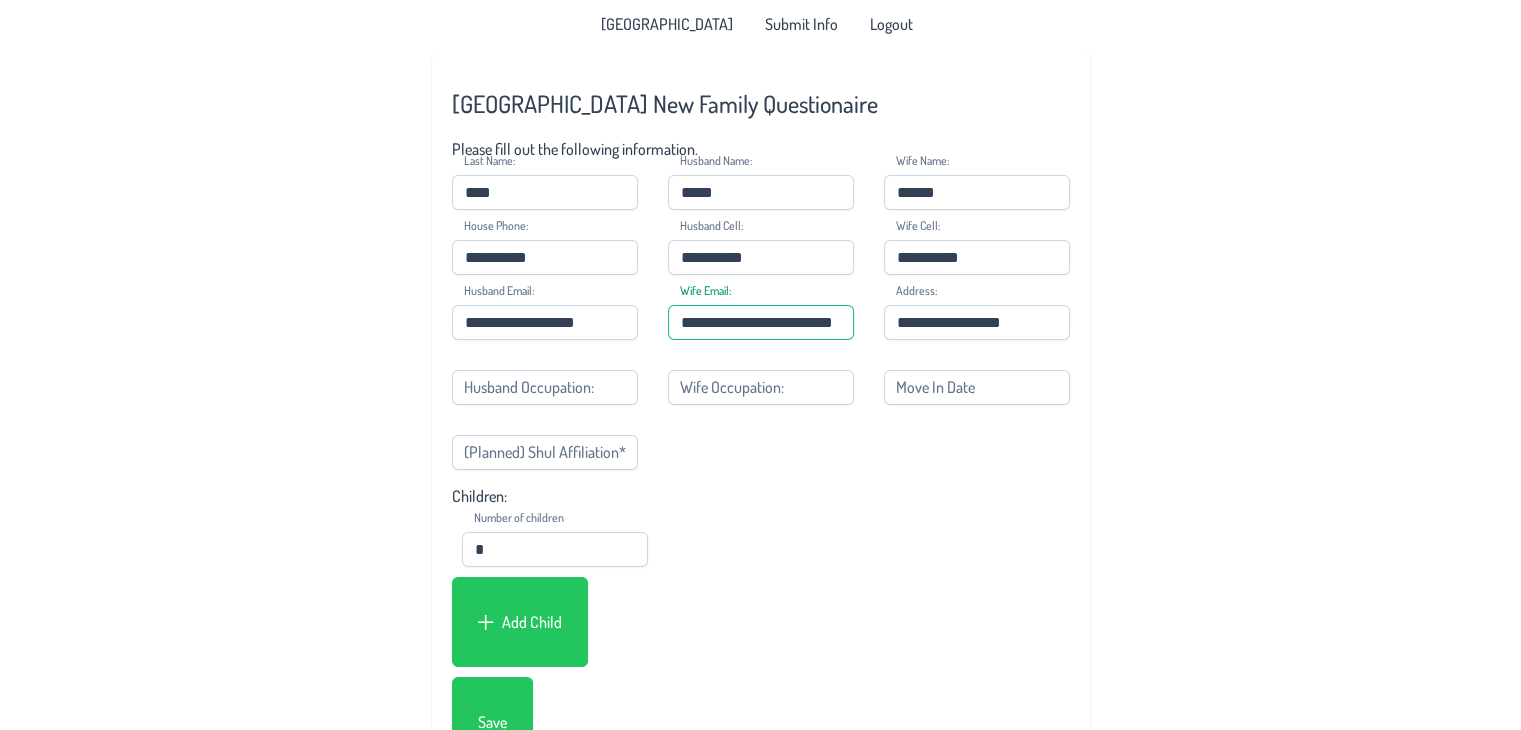 click on "**********" at bounding box center (761, 322) 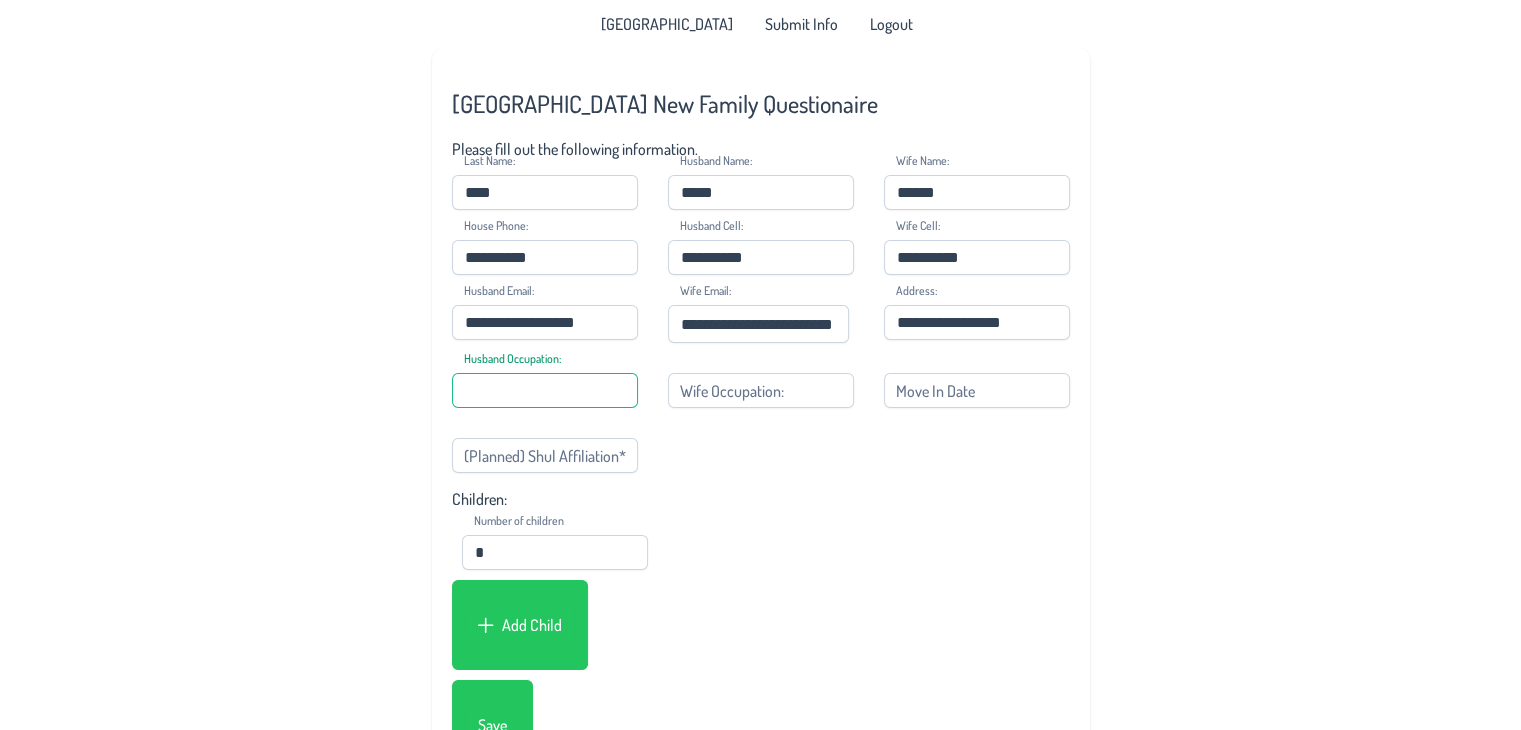 scroll, scrollTop: 0, scrollLeft: 0, axis: both 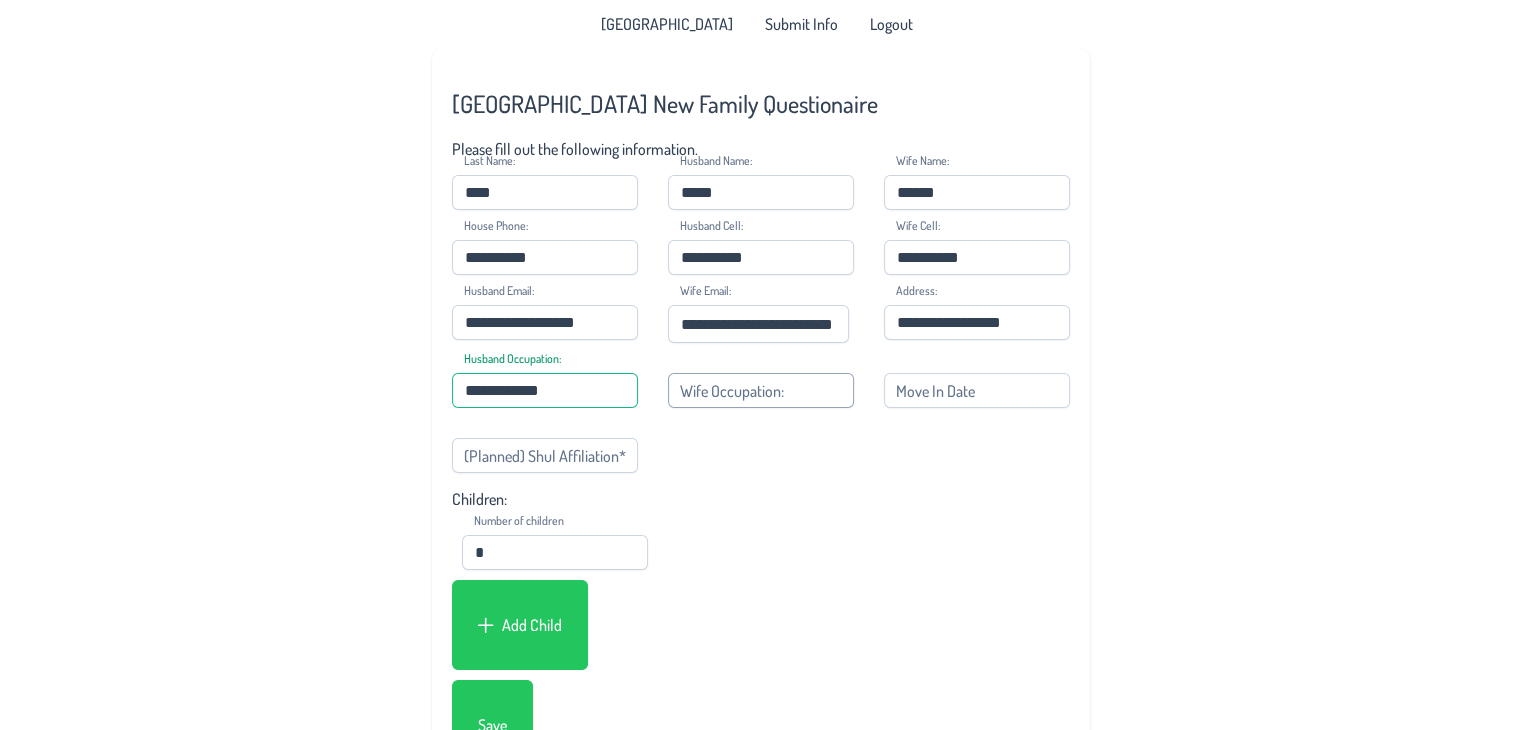 type on "**********" 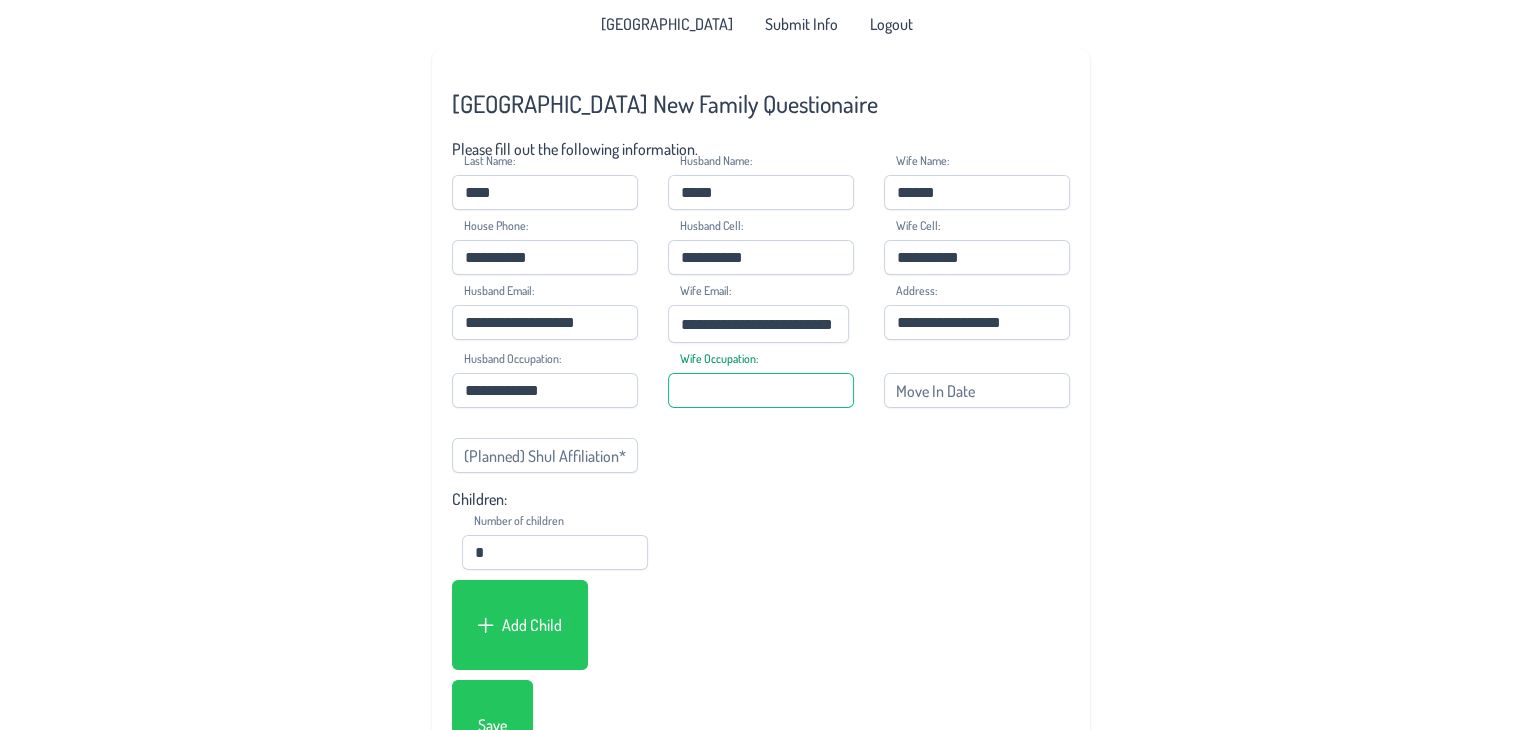 click on "Wife Occupation:" at bounding box center [761, 390] 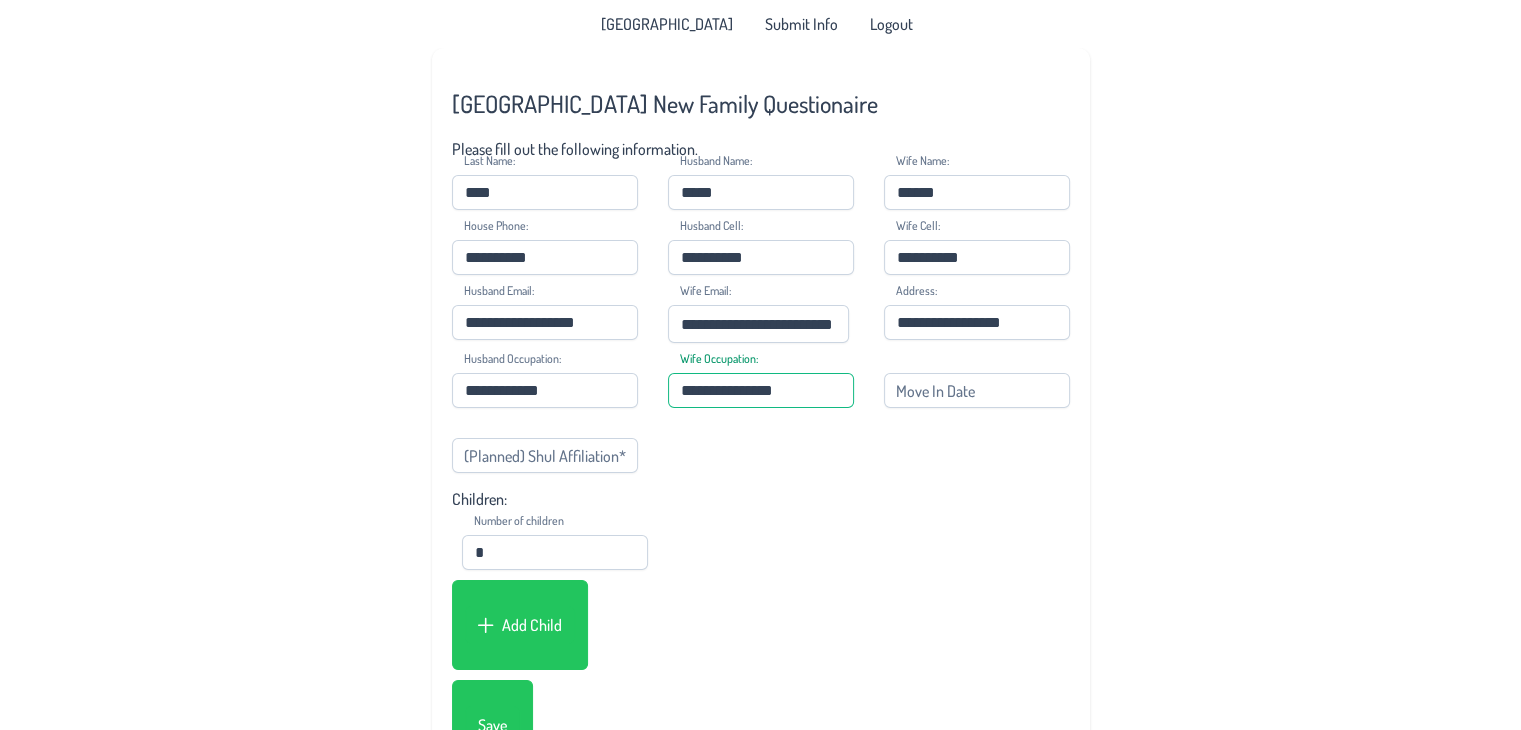 type on "**********" 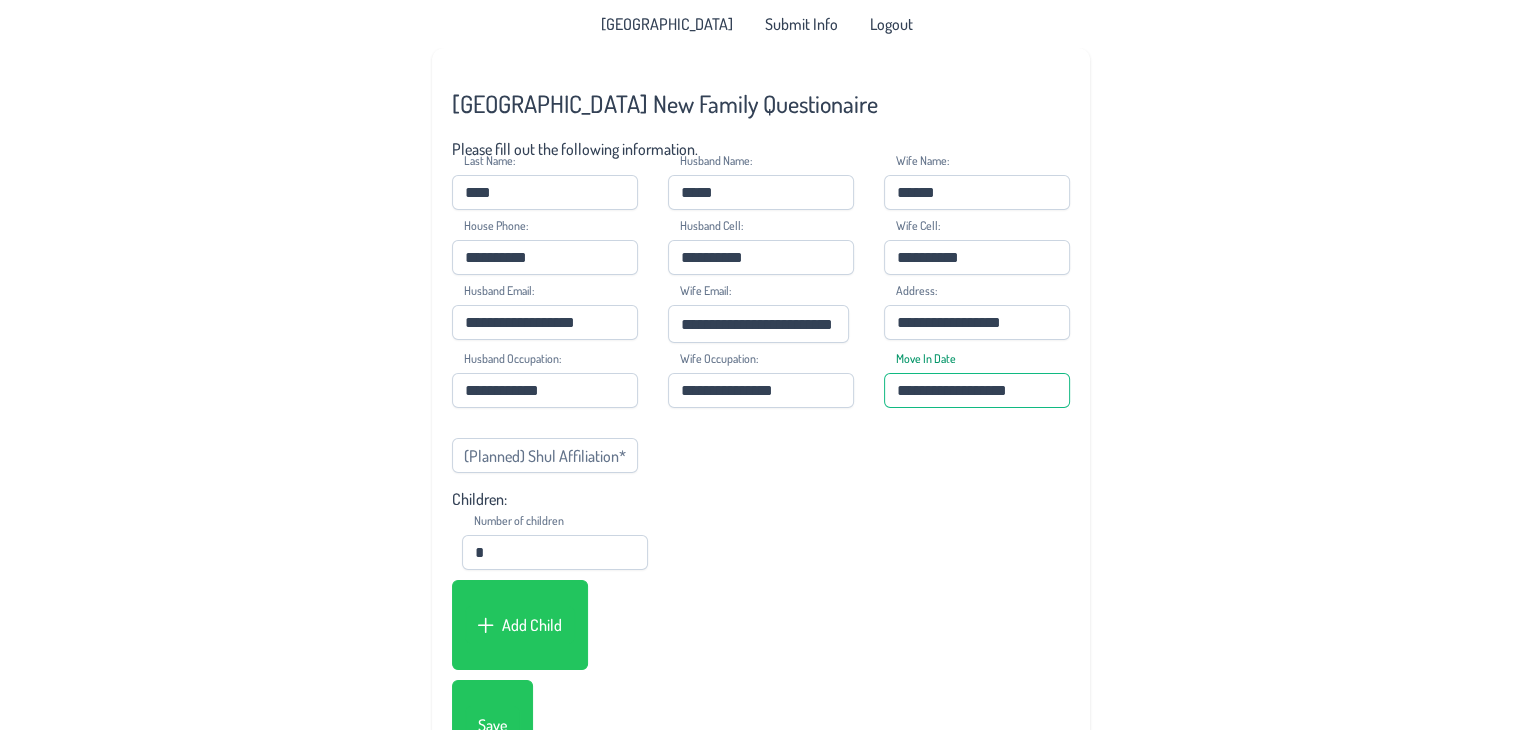 type on "**********" 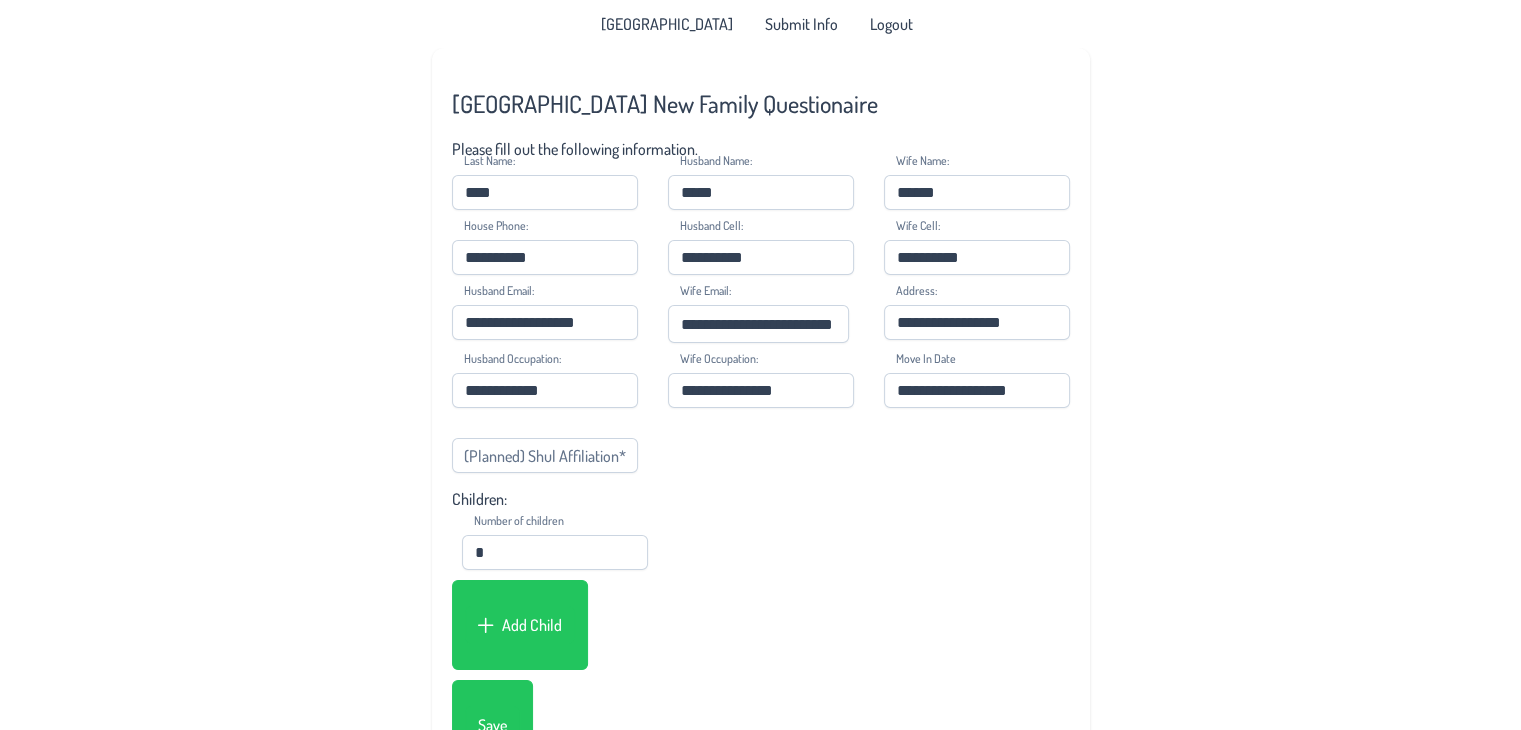 click on "**********" at bounding box center [761, 419] 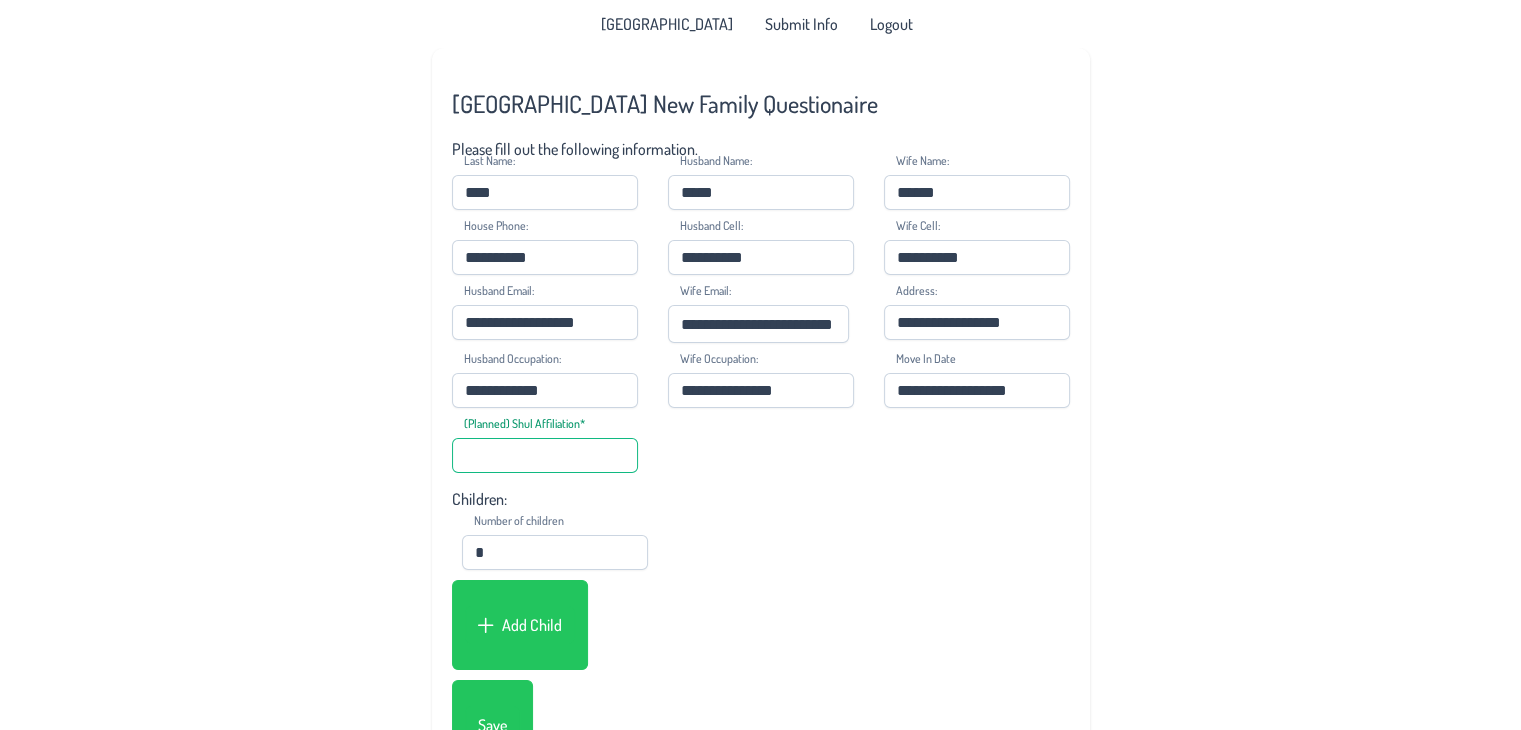 click on "(Planned) Shul Affiliation*" at bounding box center [545, 455] 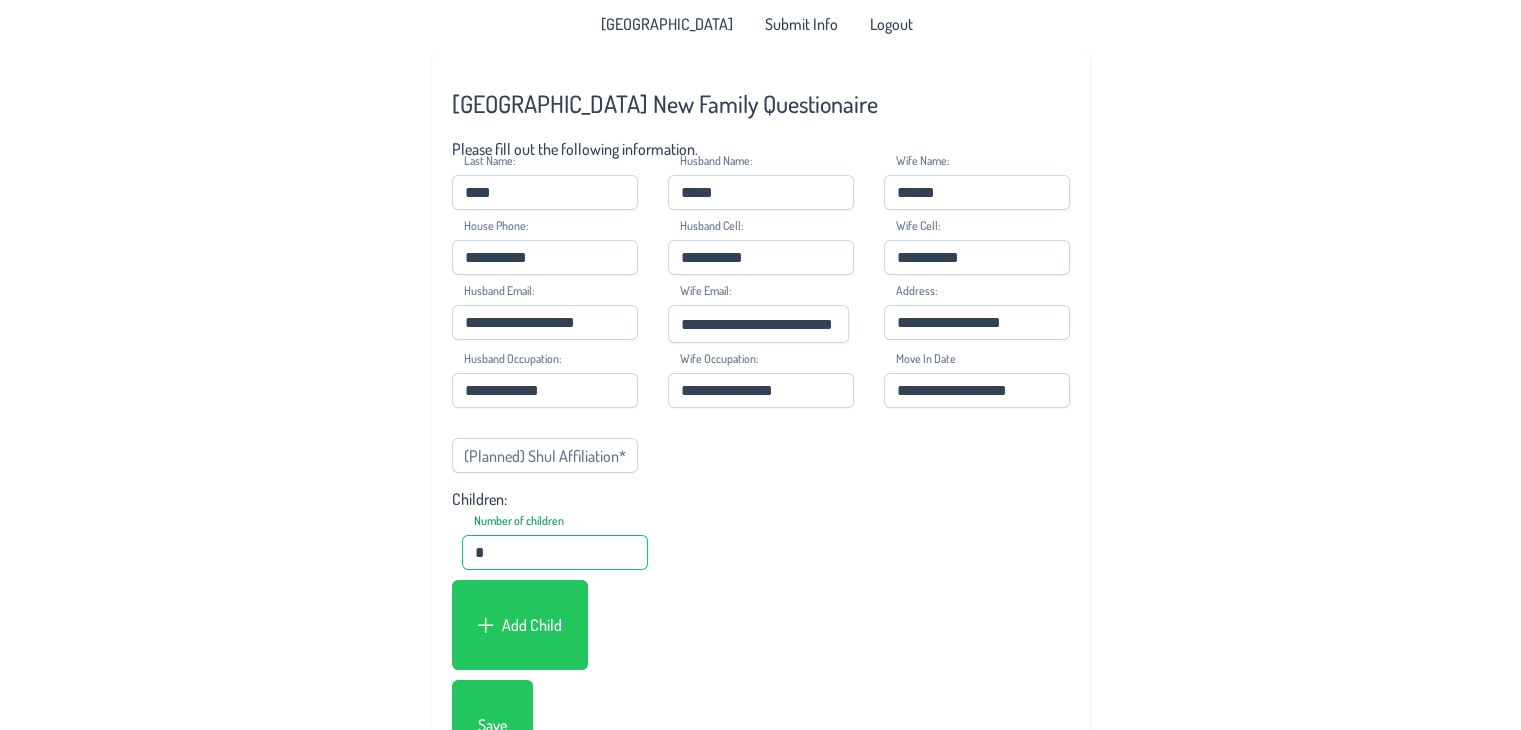 click on "*" at bounding box center (555, 552) 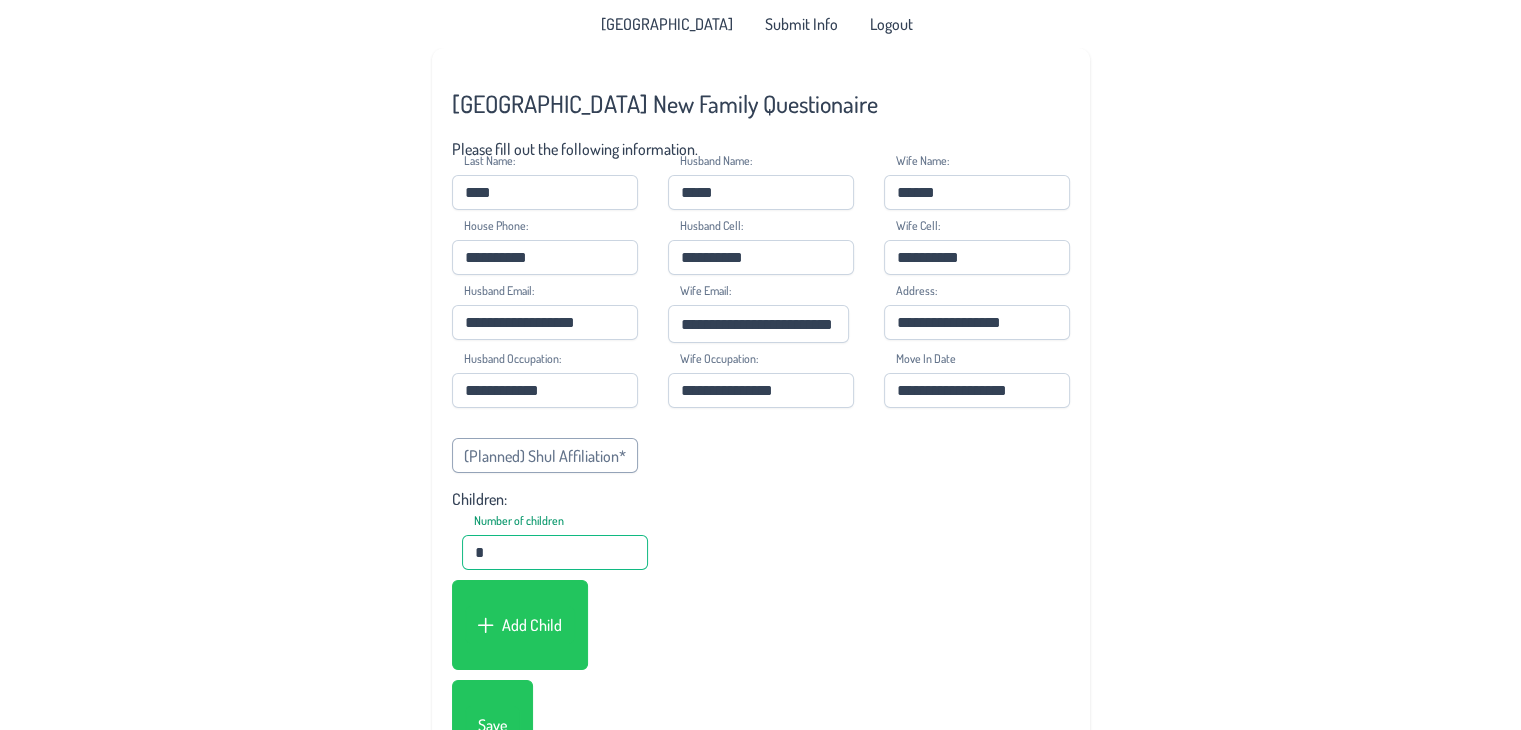 type on "*" 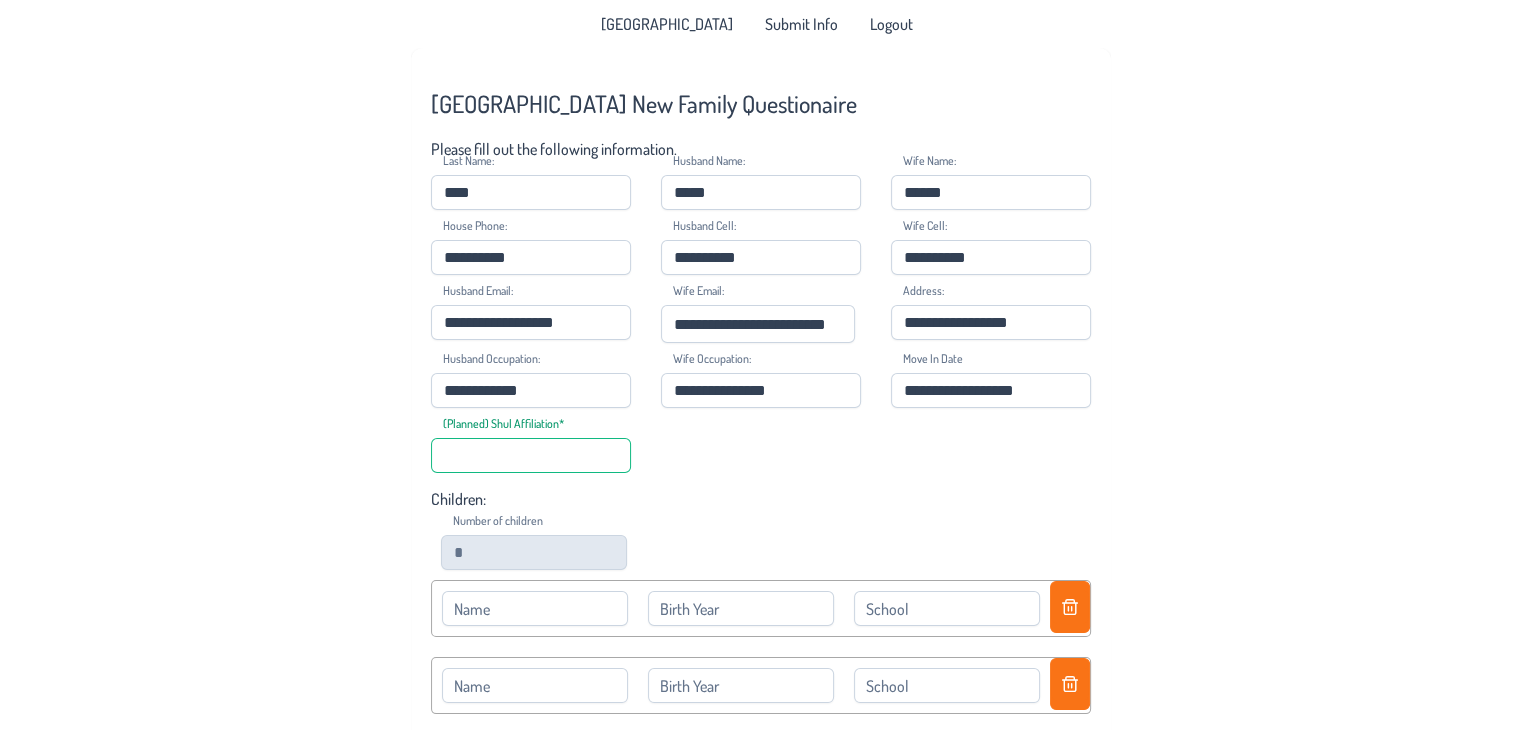 click on "(Planned) Shul Affiliation*" at bounding box center (531, 455) 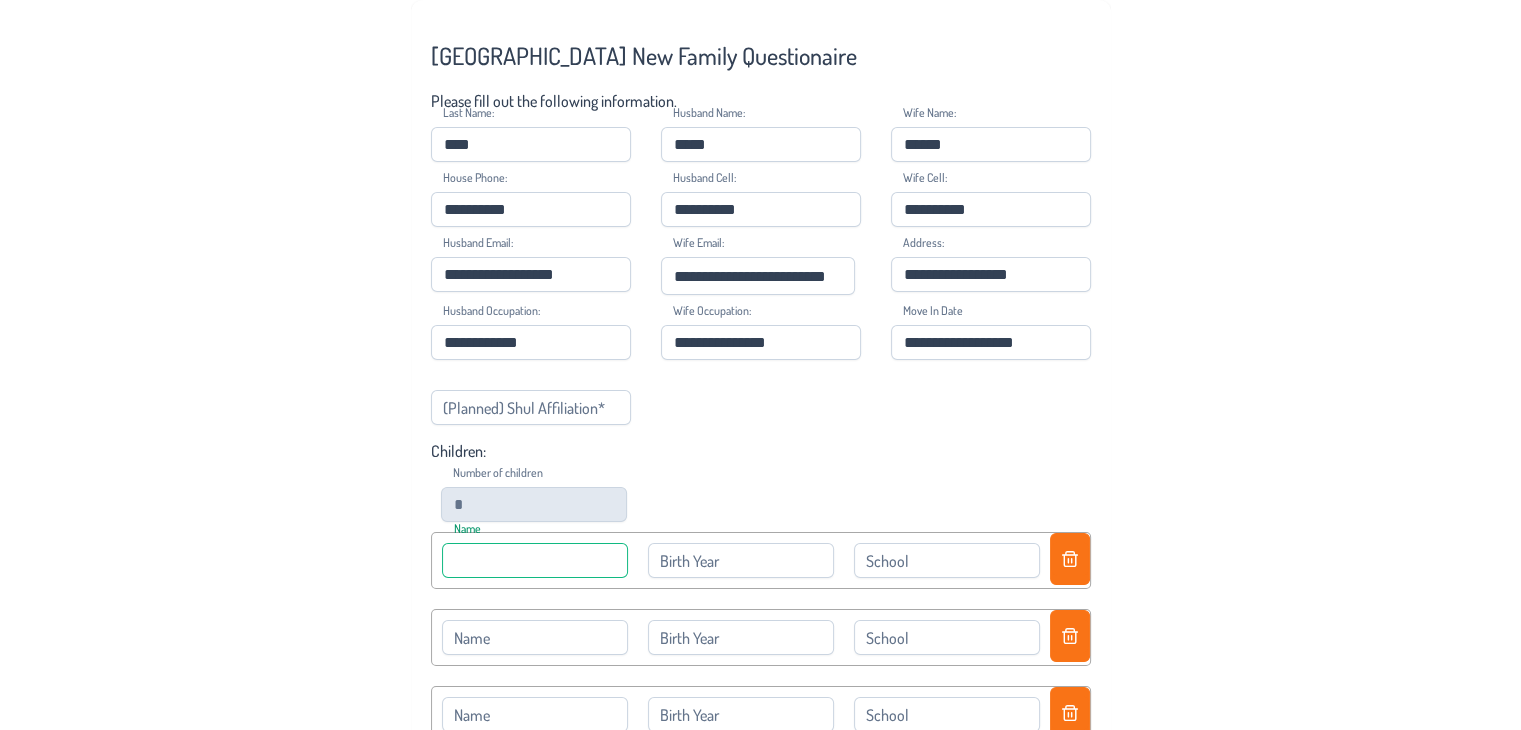 click at bounding box center [535, 560] 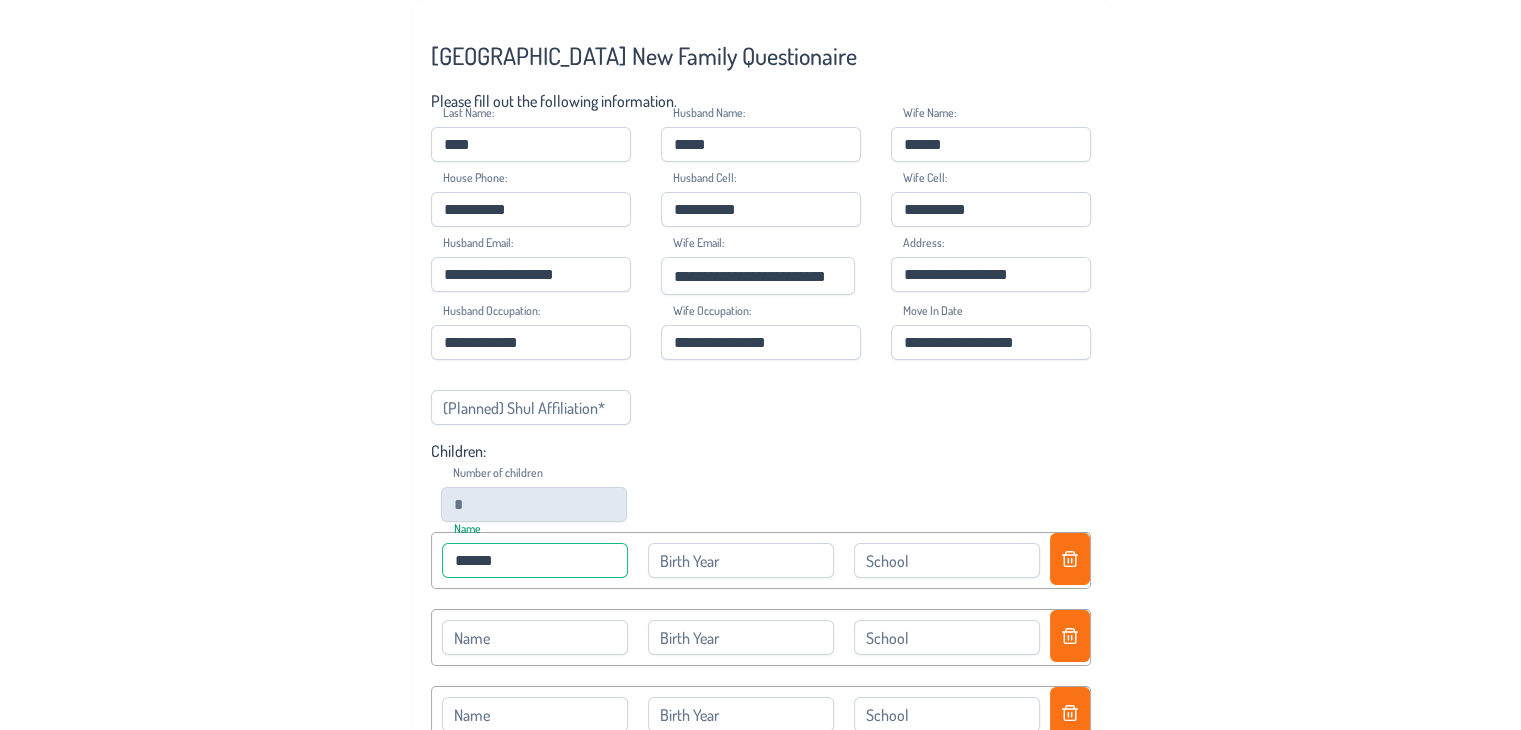 type on "******" 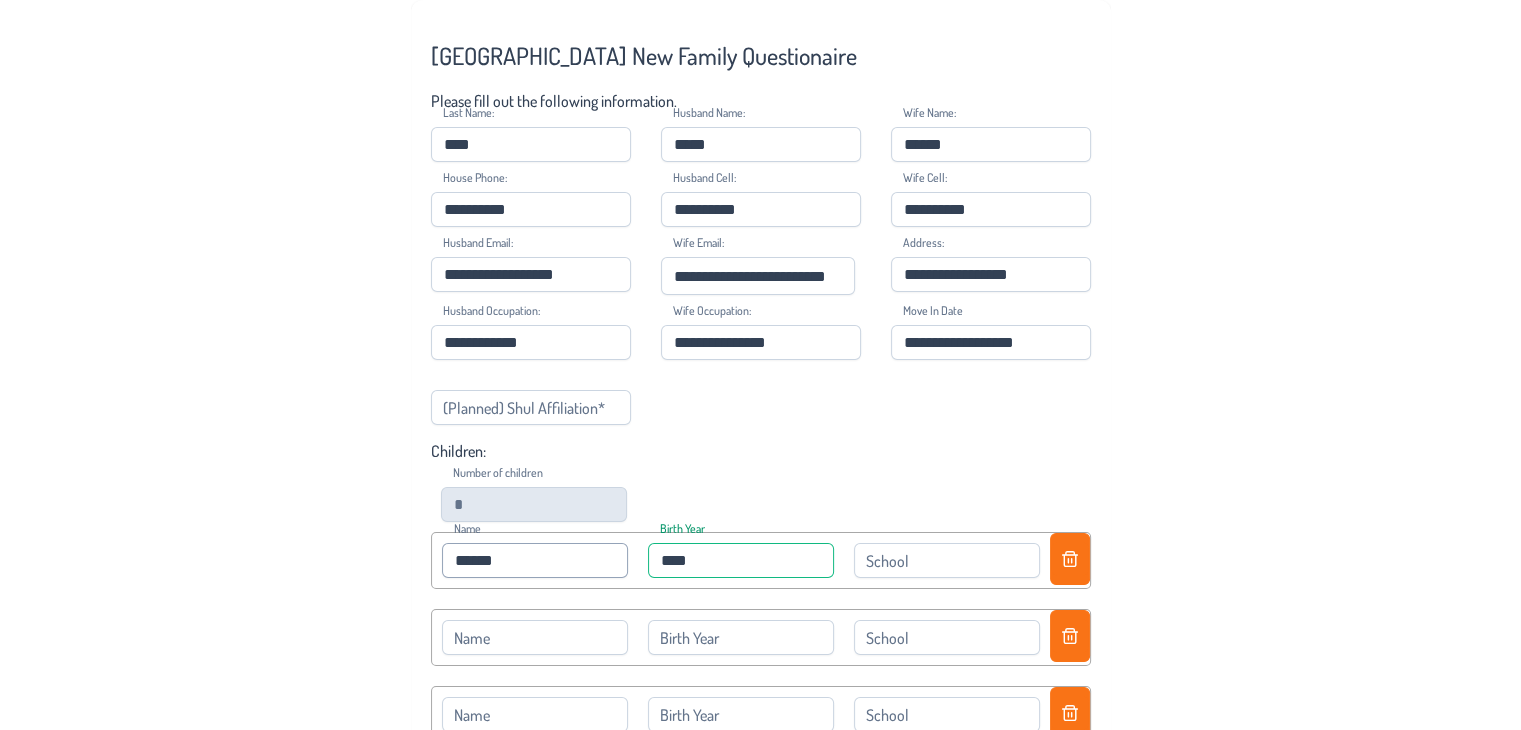 type on "****" 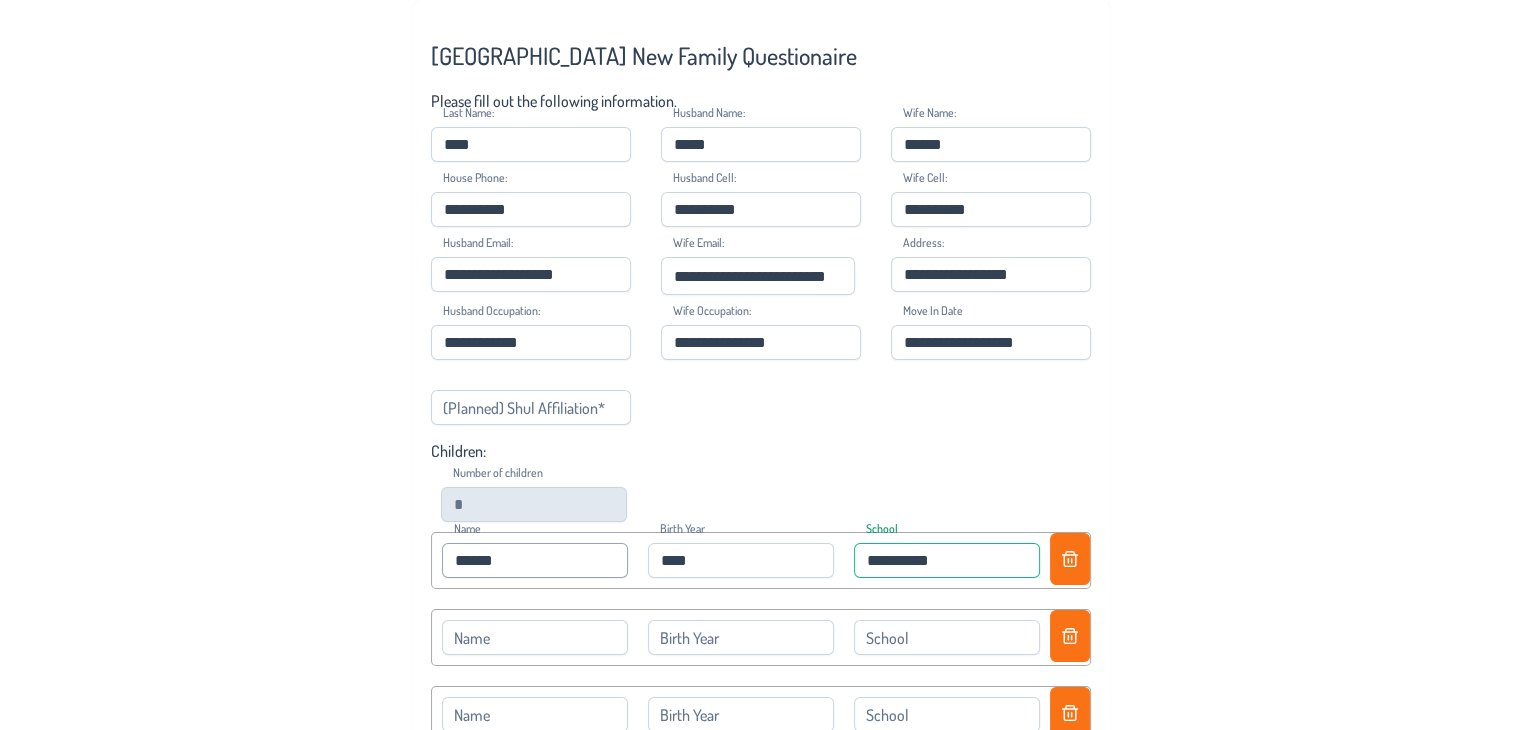 type on "**********" 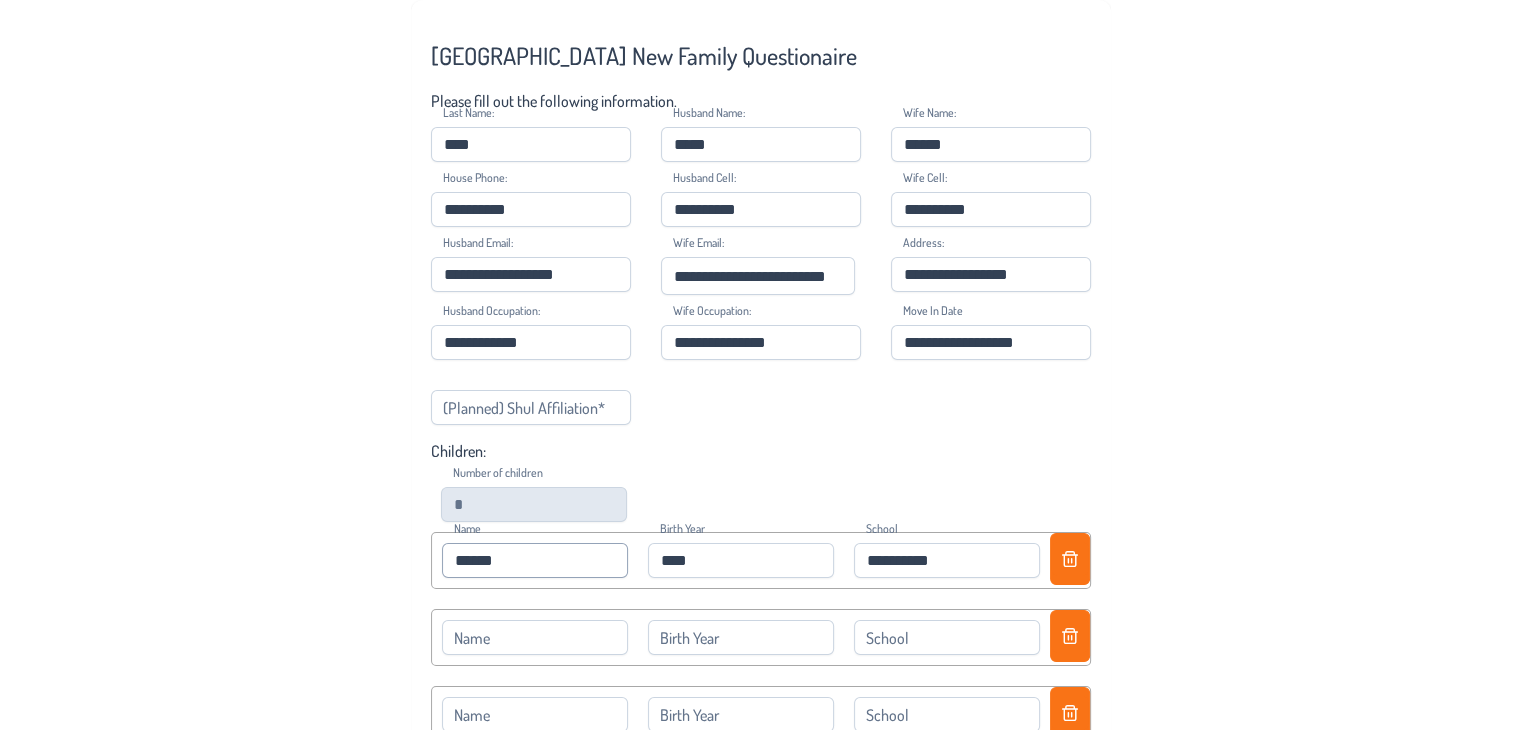 type 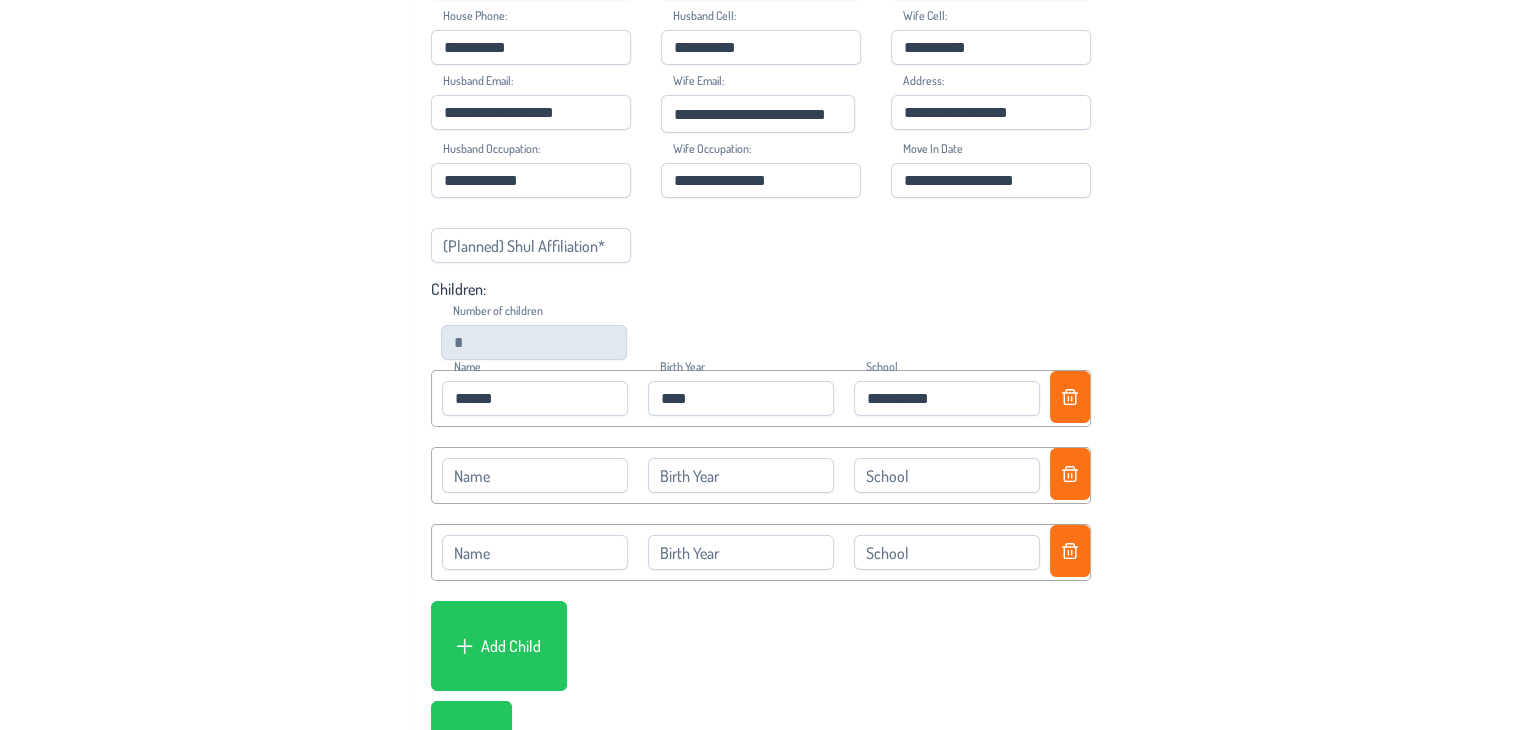scroll, scrollTop: 200, scrollLeft: 0, axis: vertical 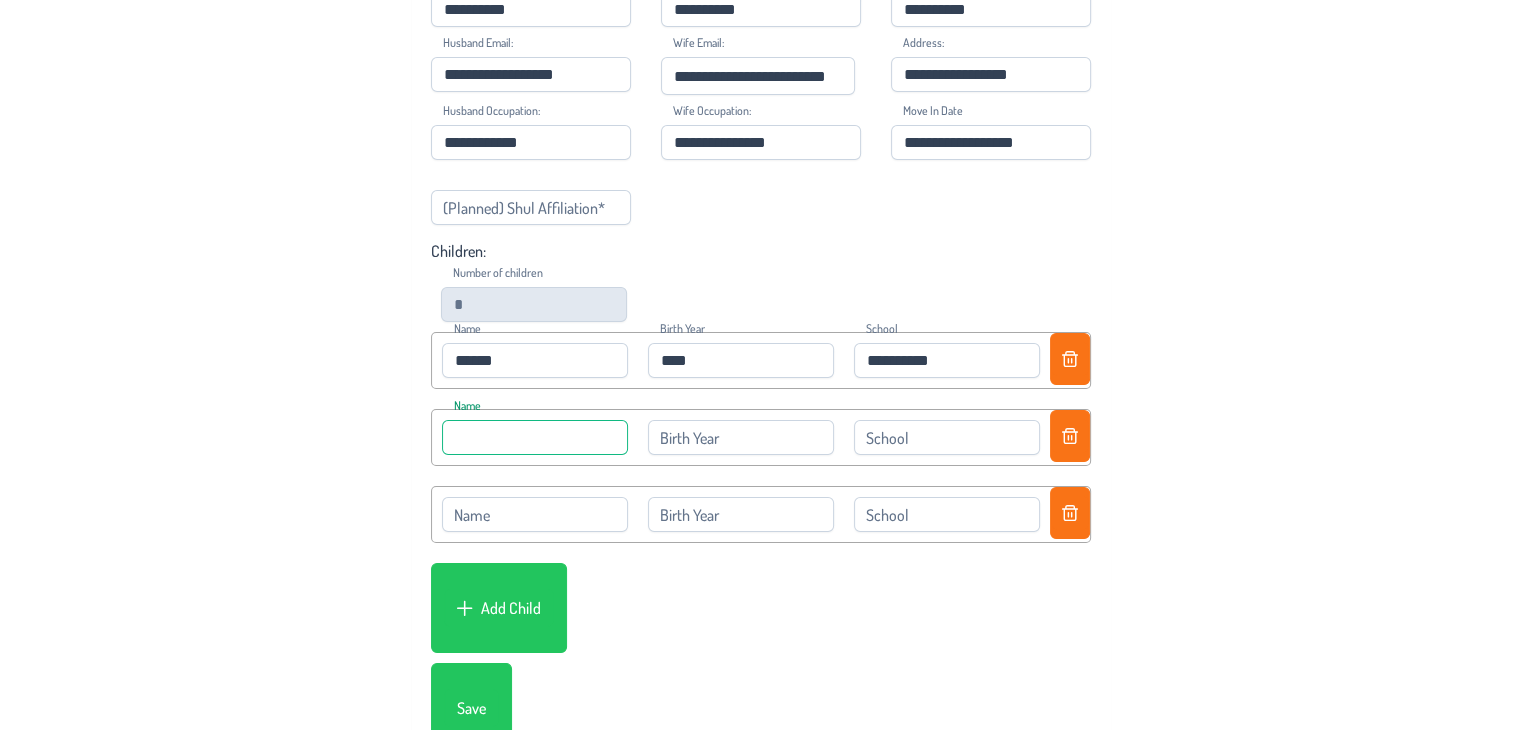 click at bounding box center (535, 437) 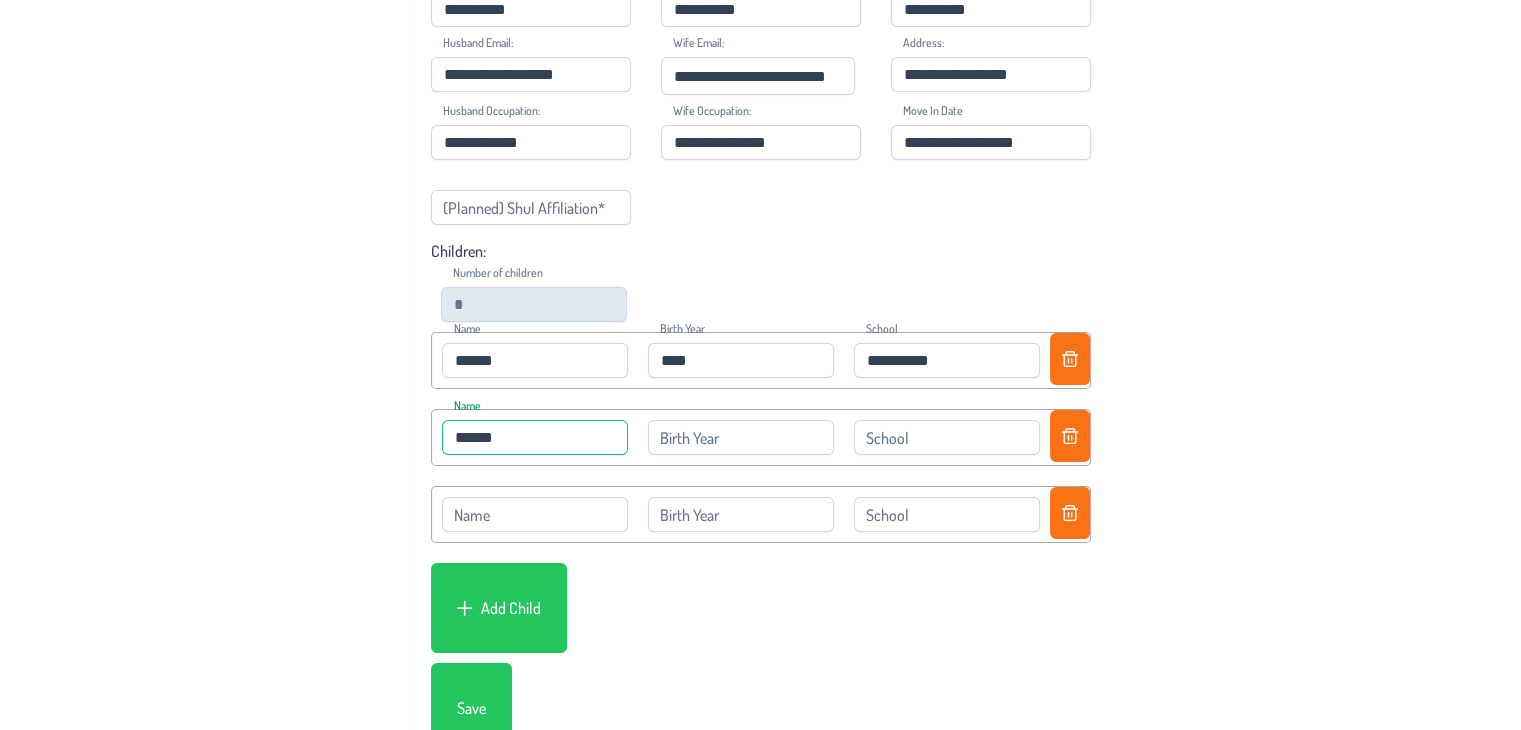 type on "******" 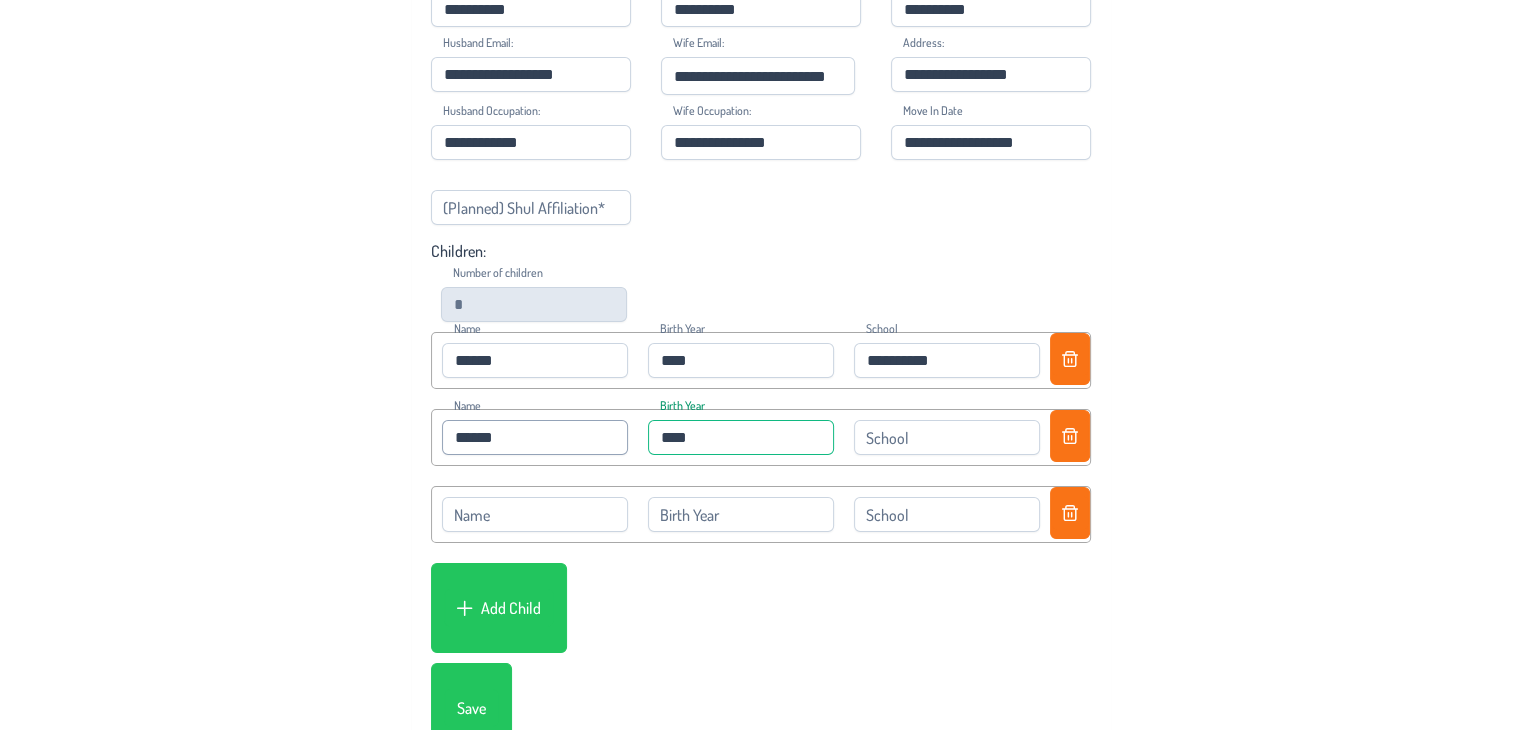 type on "****" 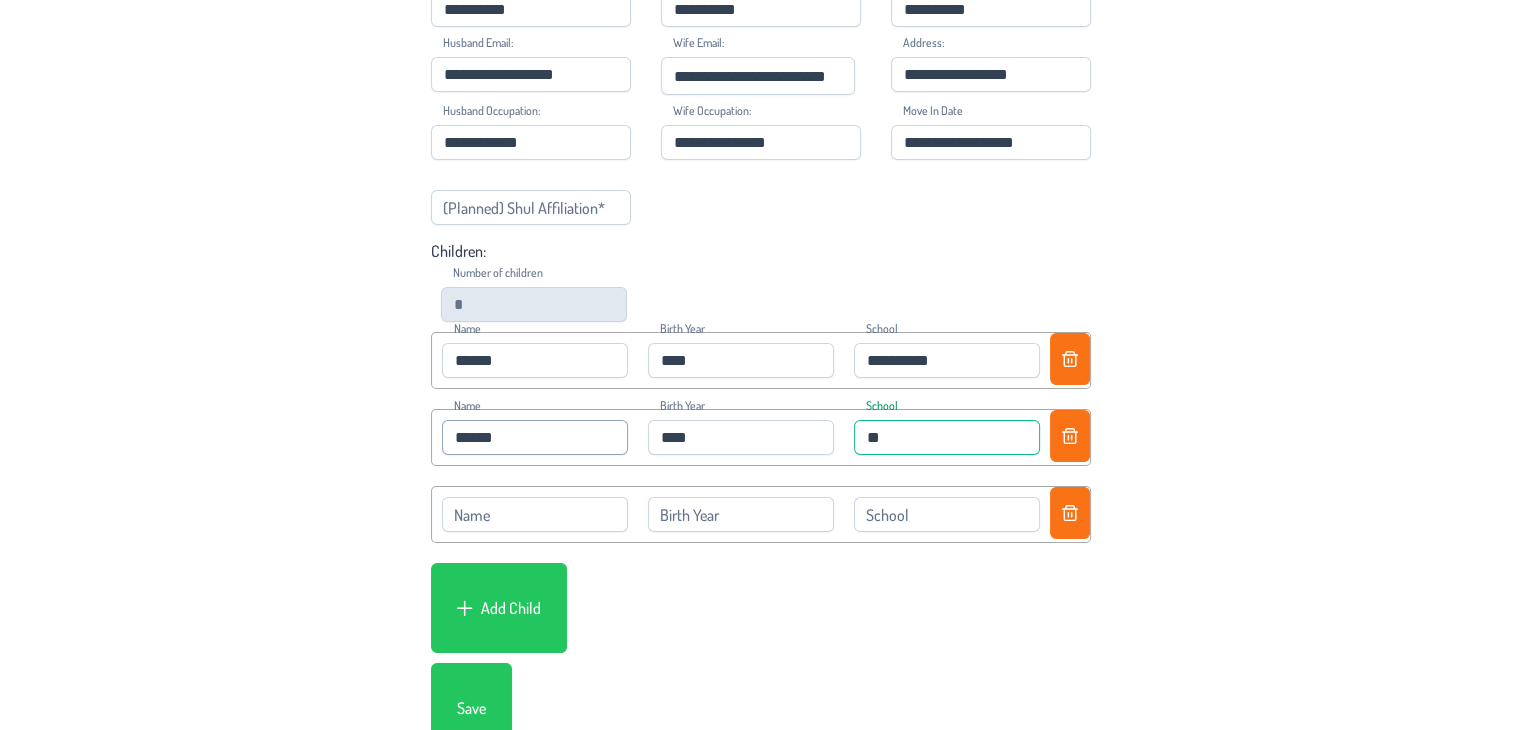 type on "*" 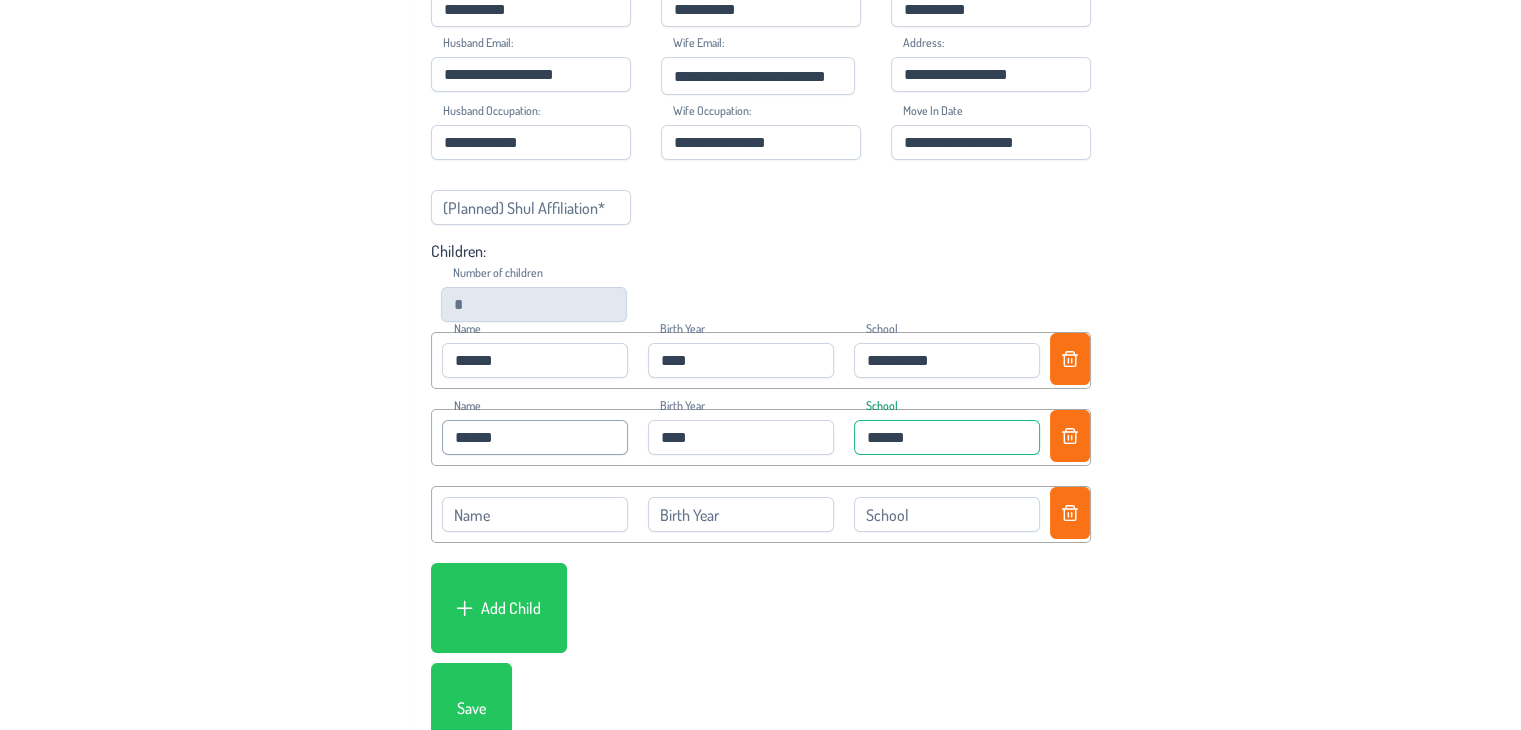 type on "******" 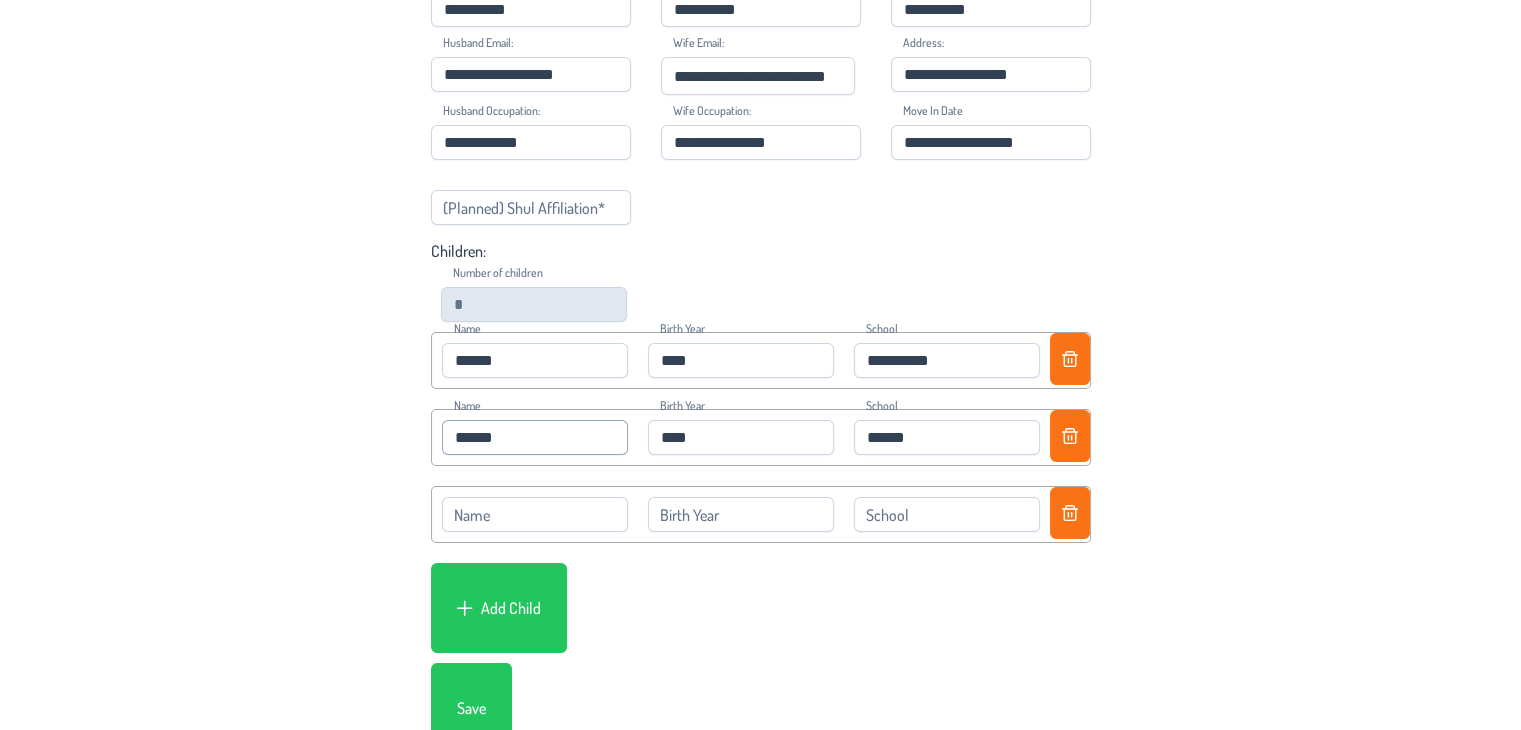 type 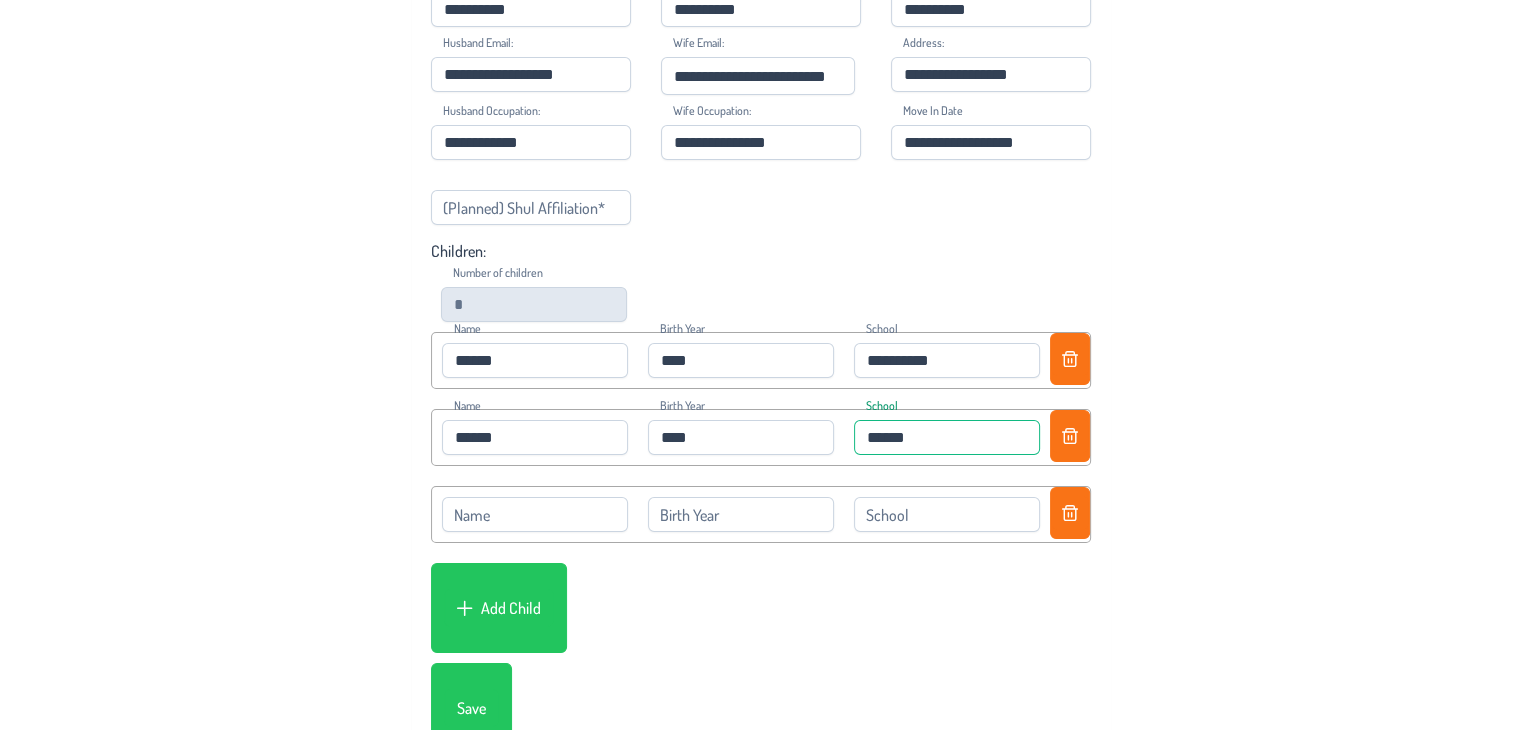 click on "******" at bounding box center [947, 437] 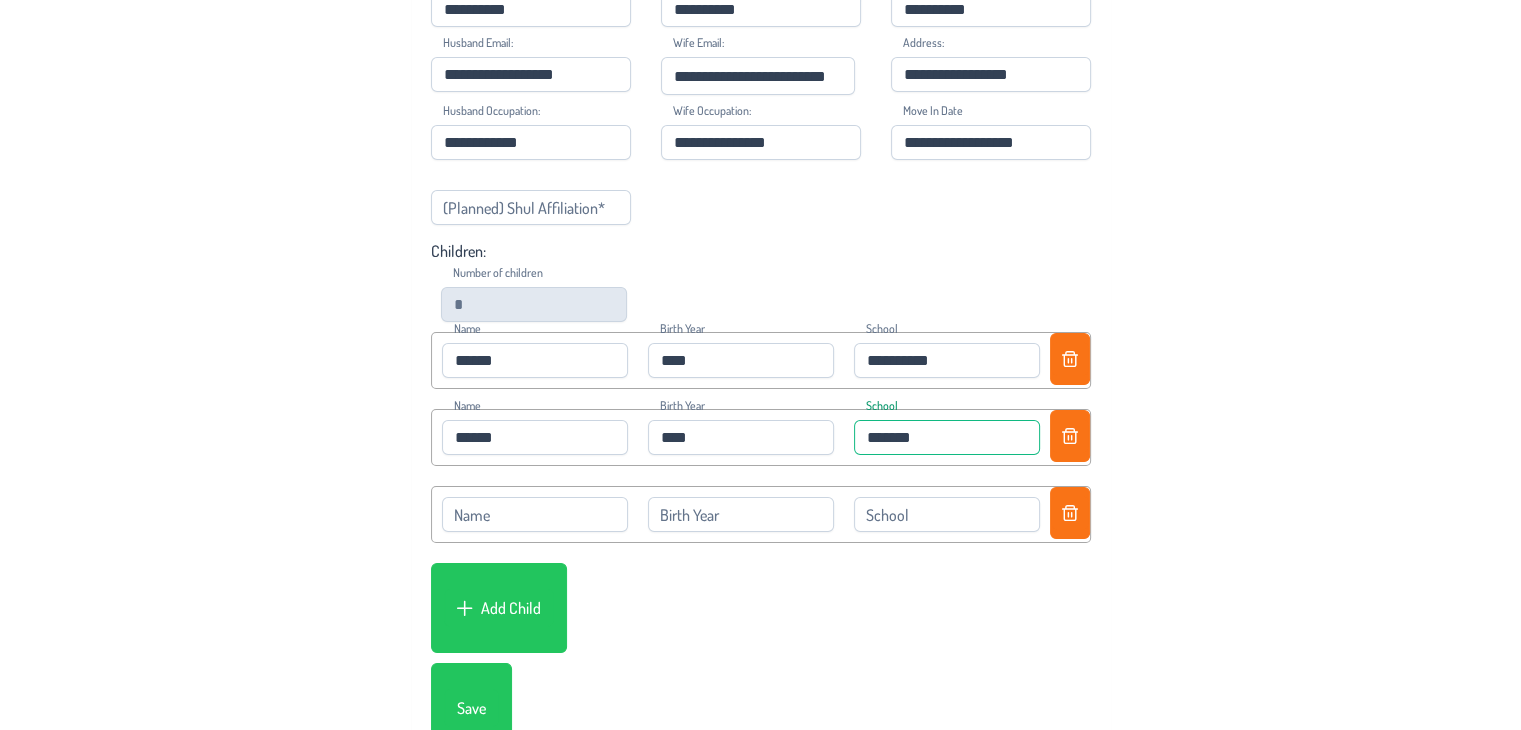 type on "*******" 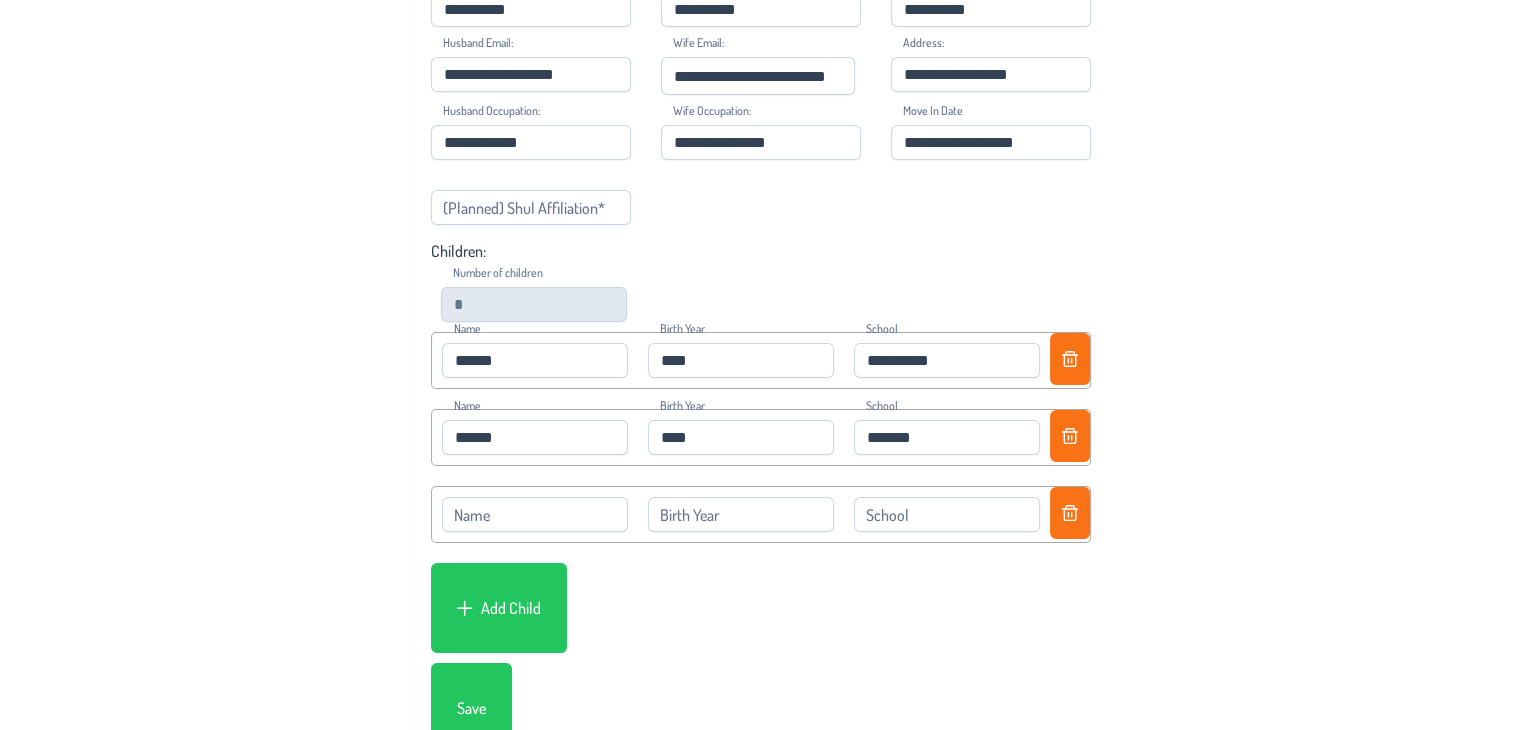 click on "Name Birth Year School" at bounding box center (761, 514) 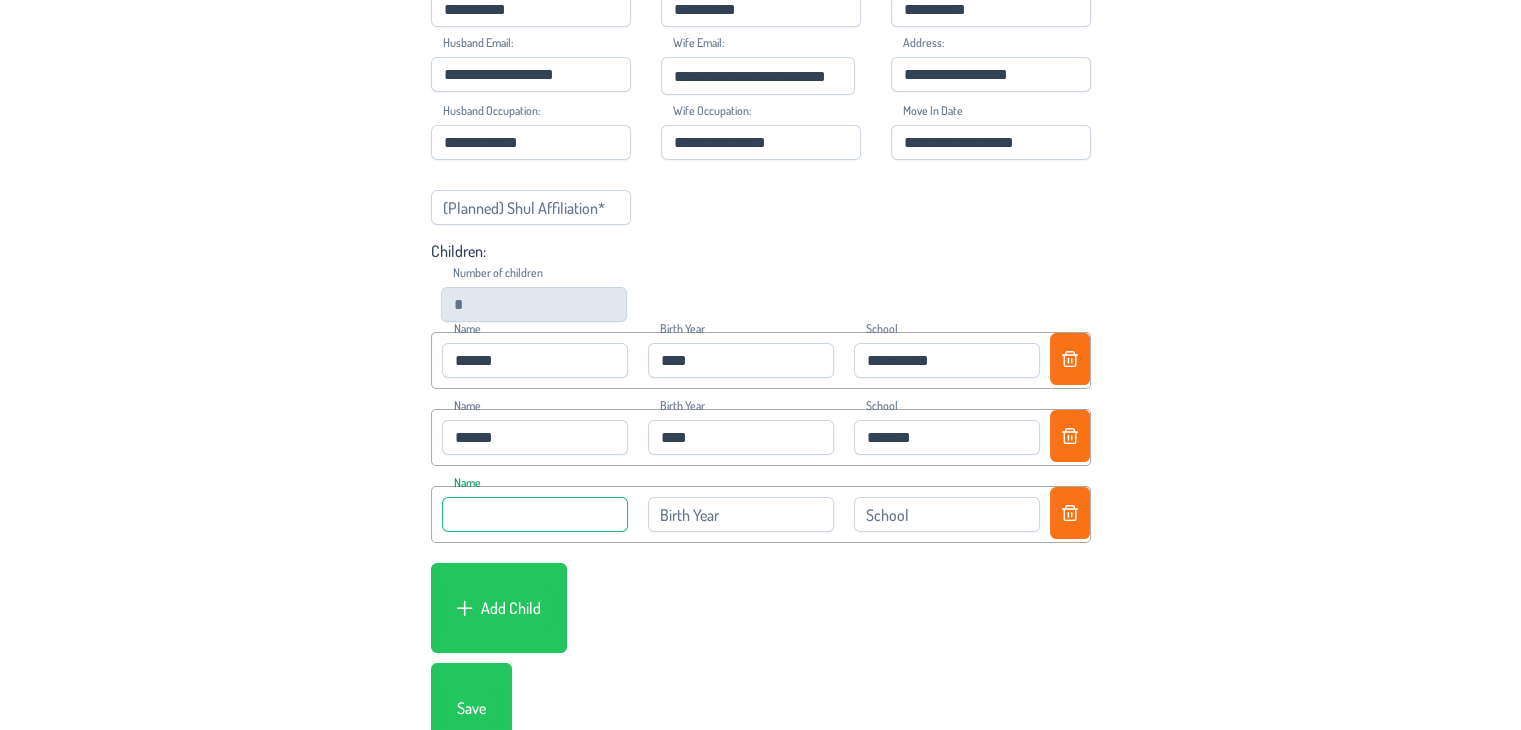 click at bounding box center (535, 514) 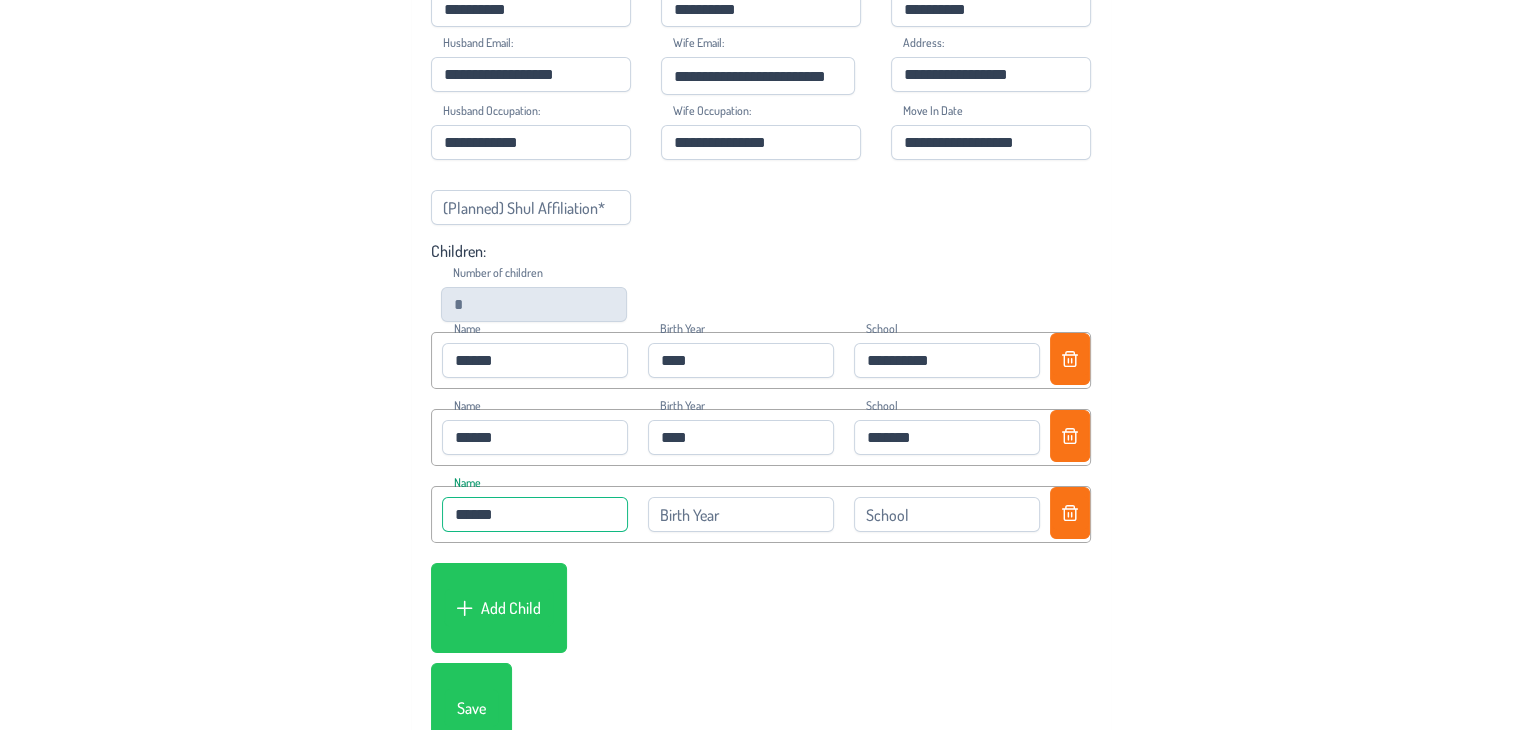 type on "******" 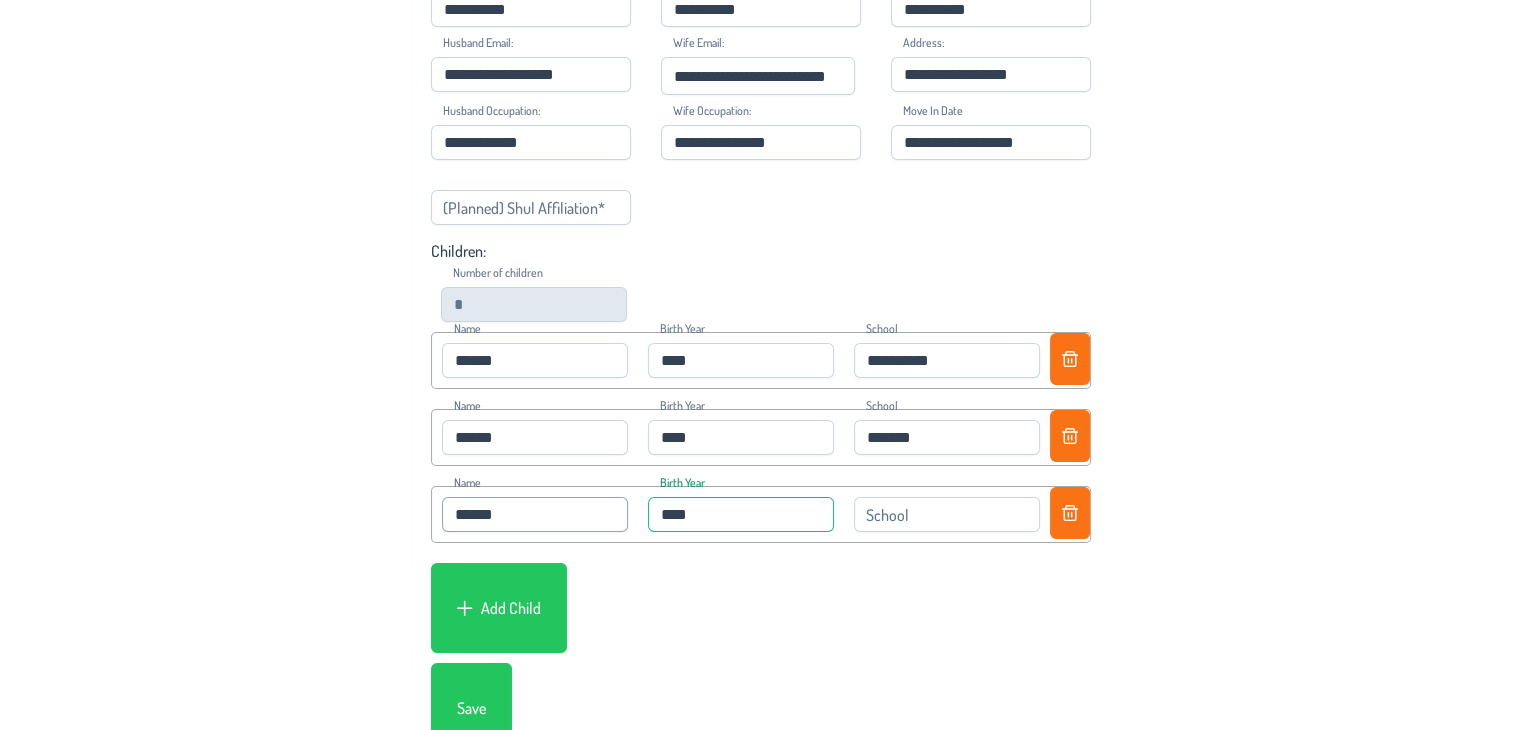 type on "****" 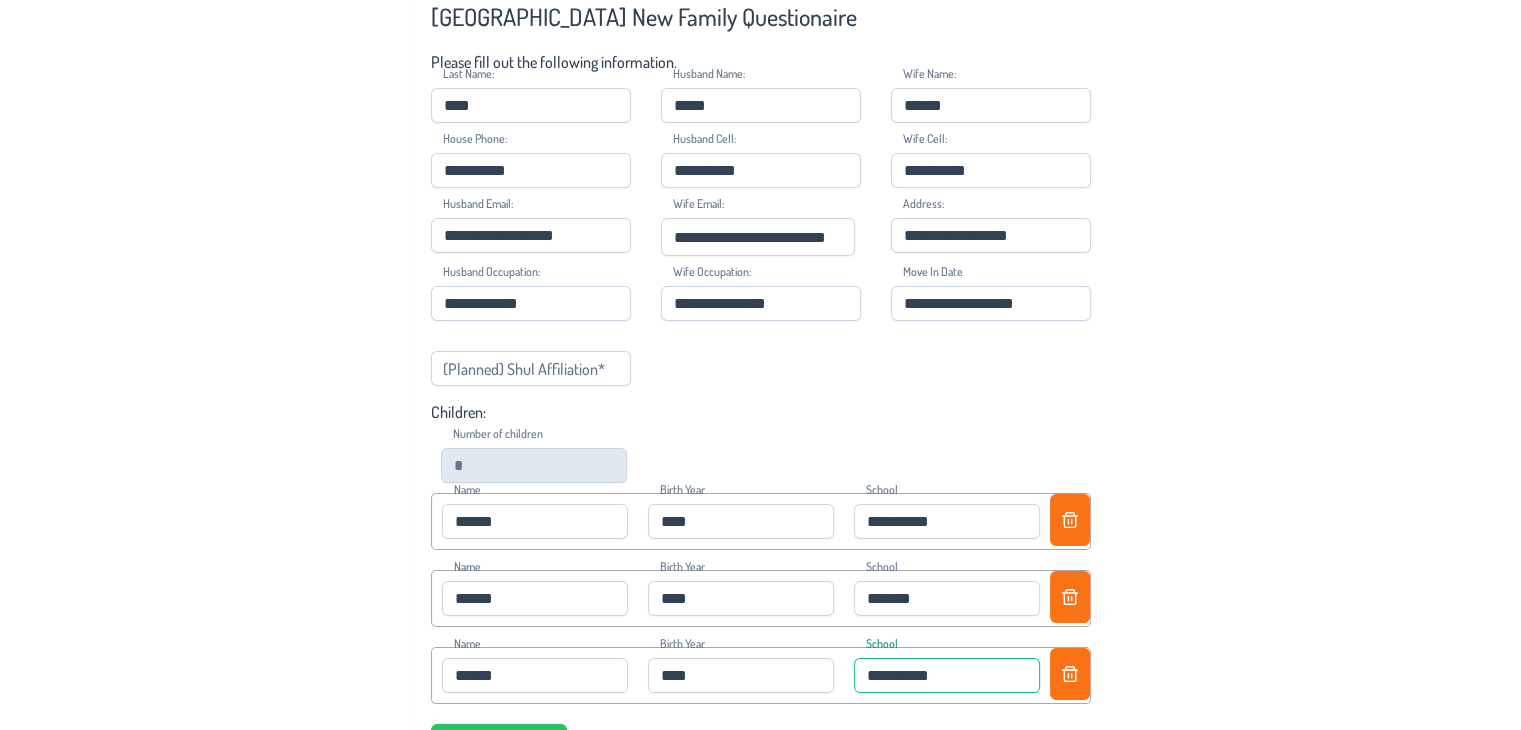 scroll, scrollTop: 36, scrollLeft: 0, axis: vertical 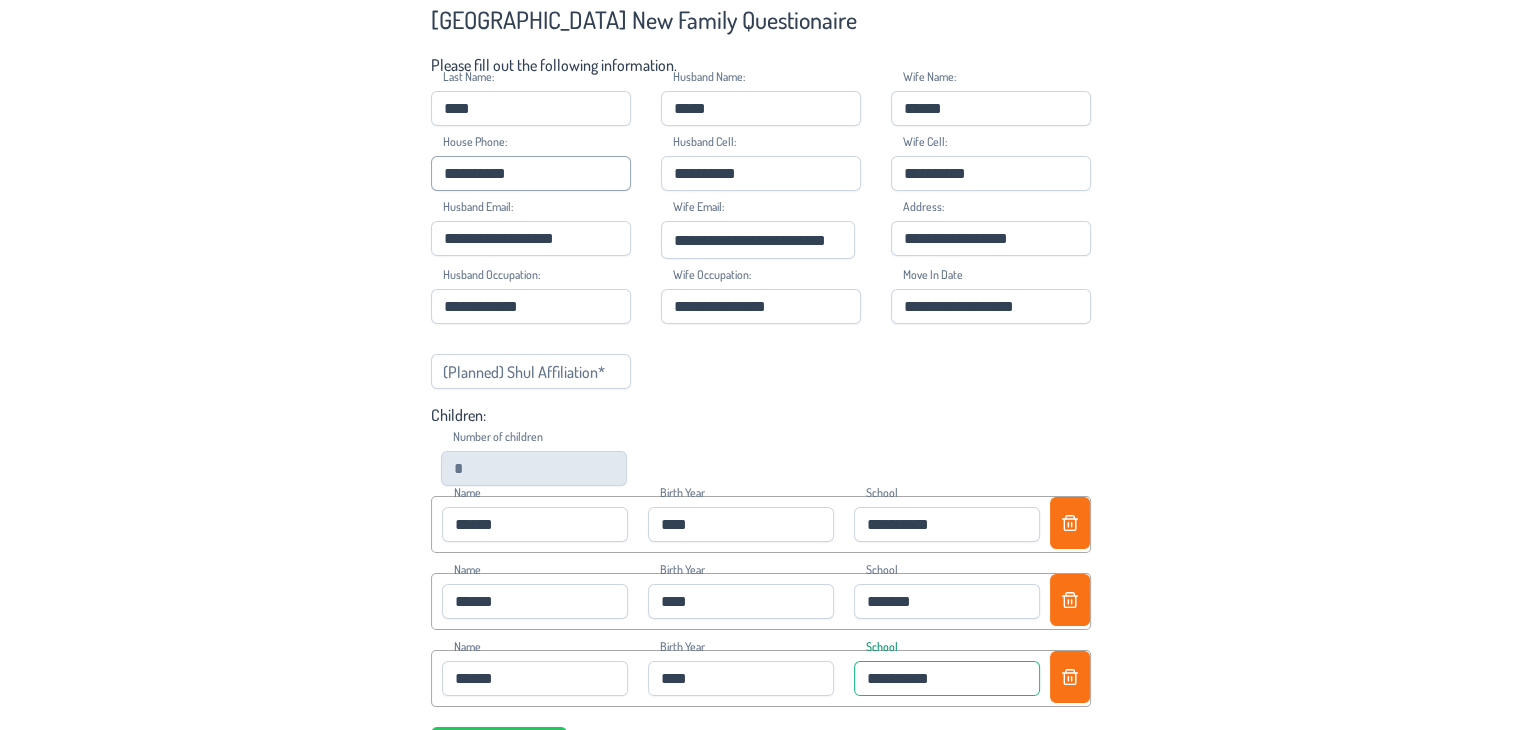 type on "**********" 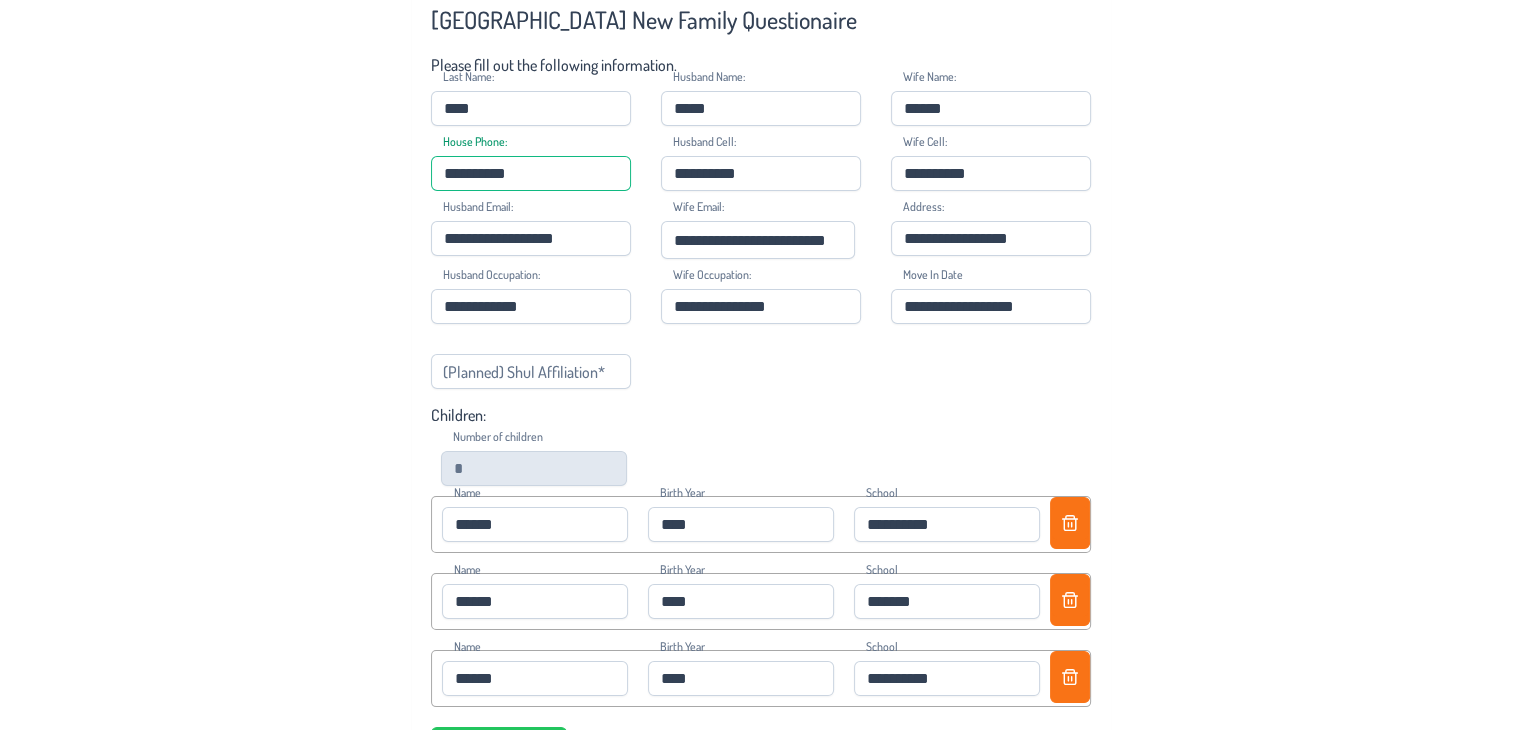 drag, startPoint x: 467, startPoint y: 185, endPoint x: 535, endPoint y: 180, distance: 68.18358 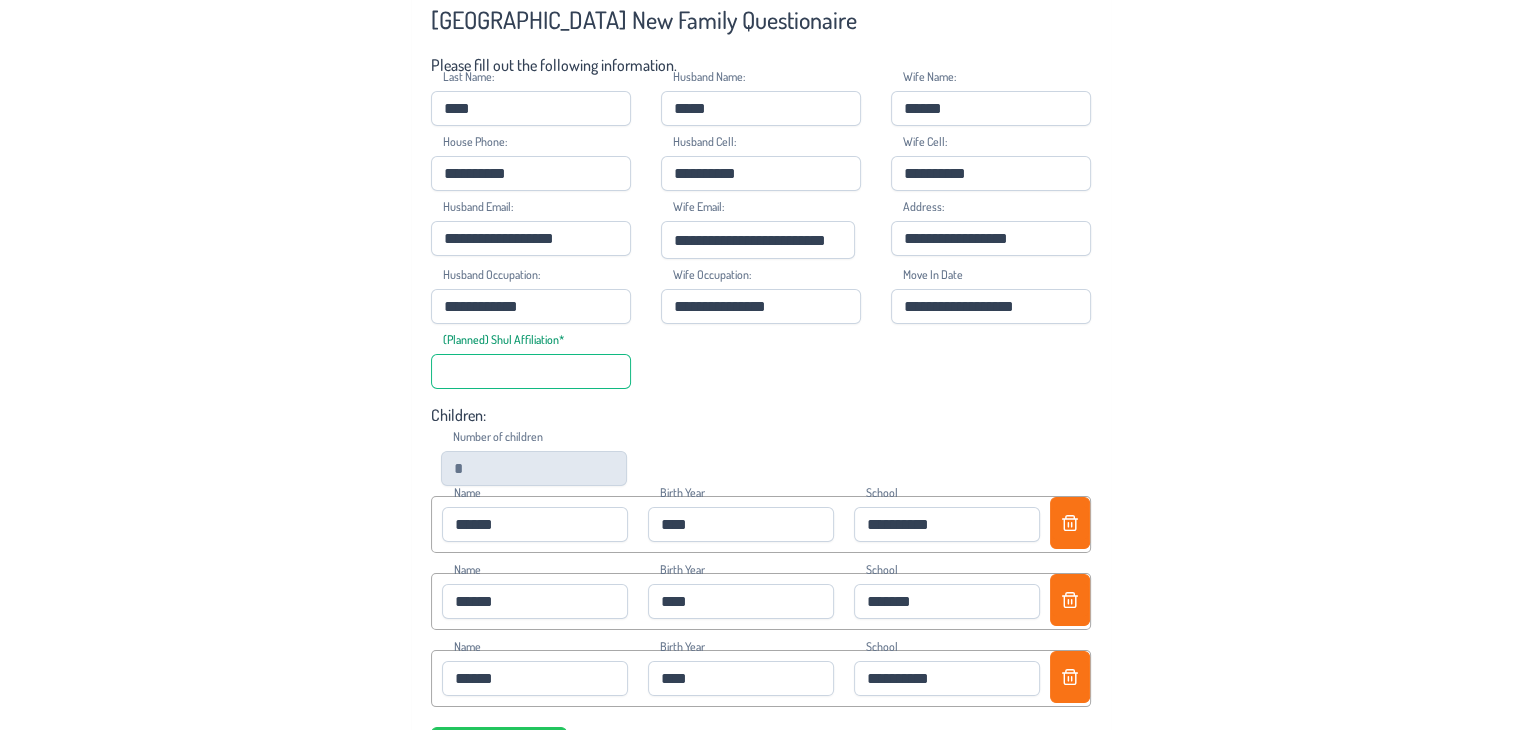 click on "(Planned) Shul Affiliation*" at bounding box center [531, 371] 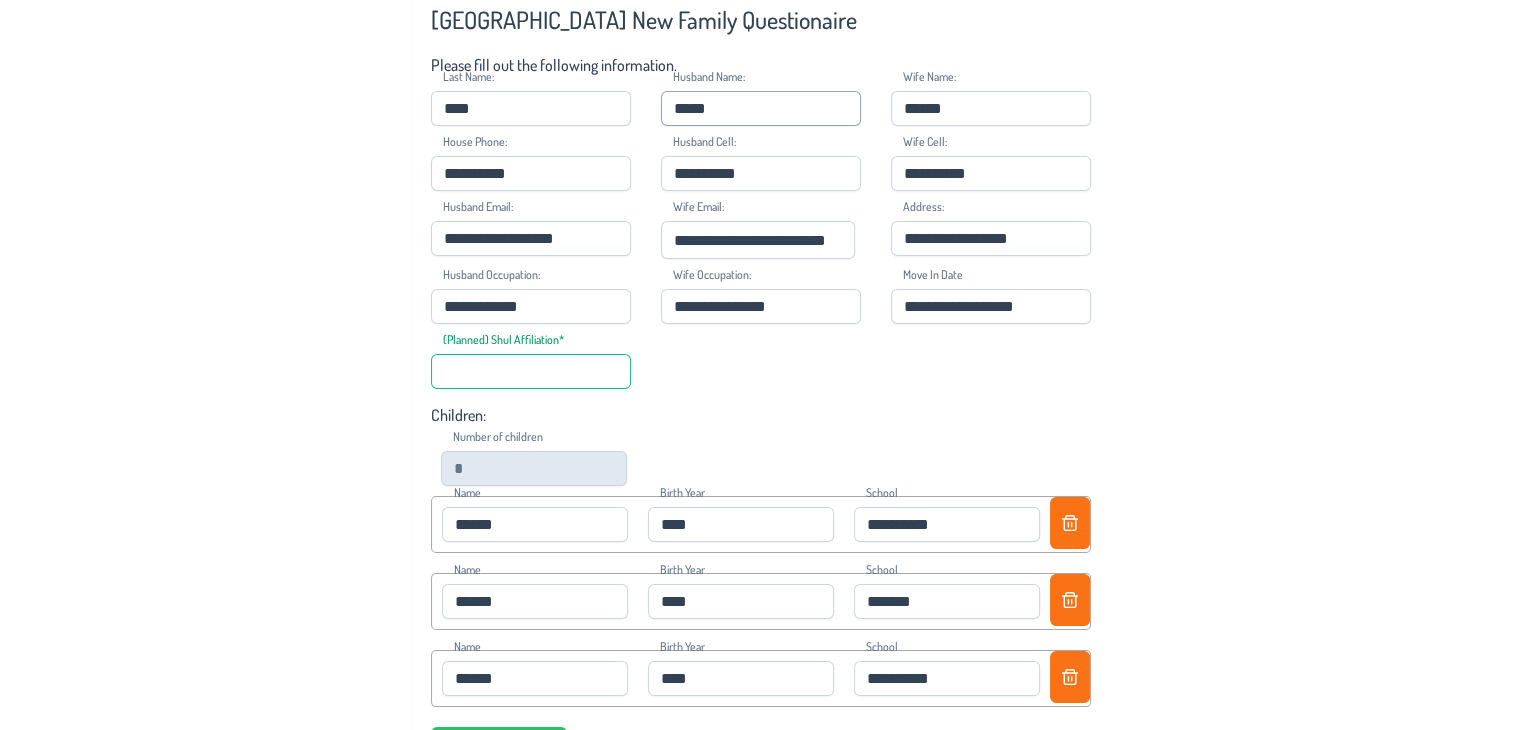 paste on "**********" 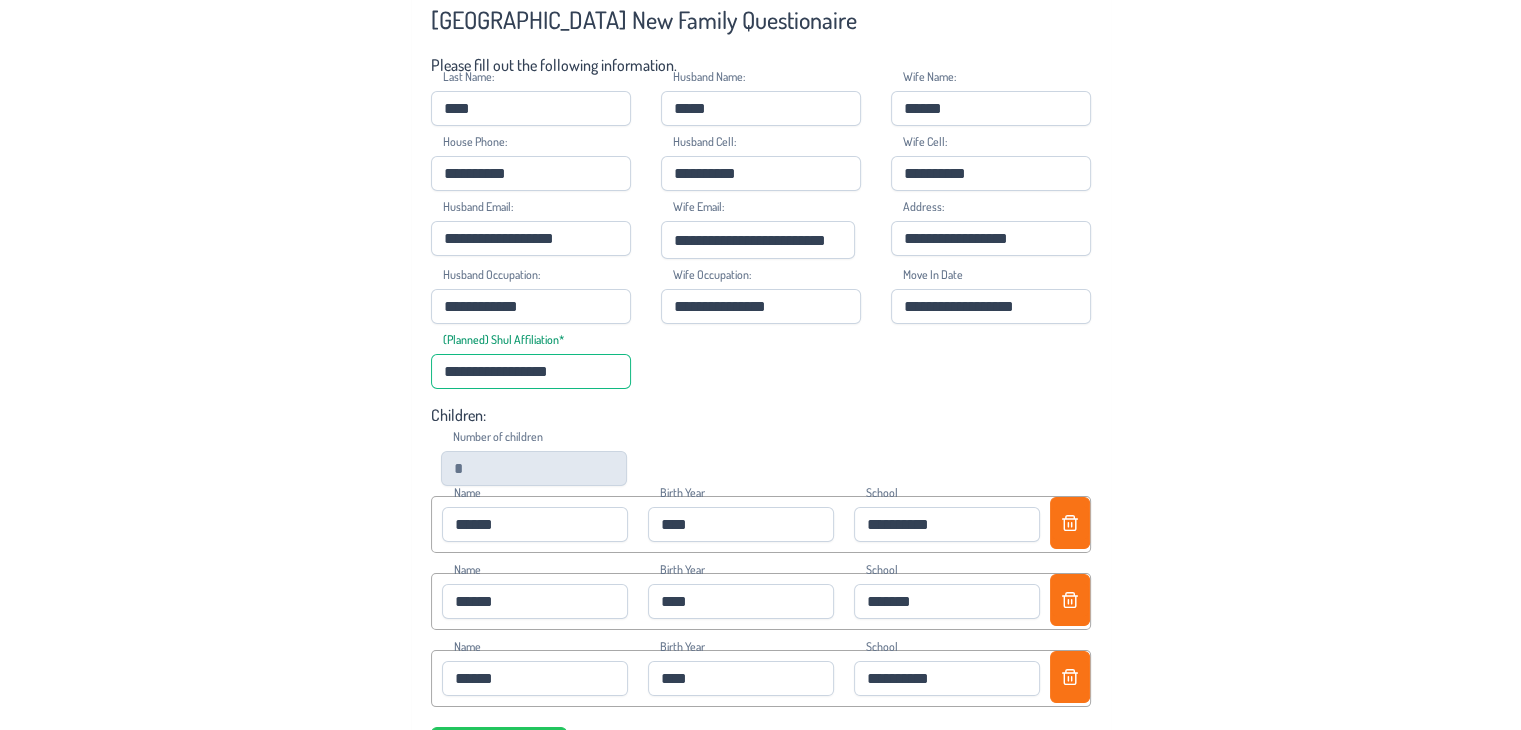 type on "**********" 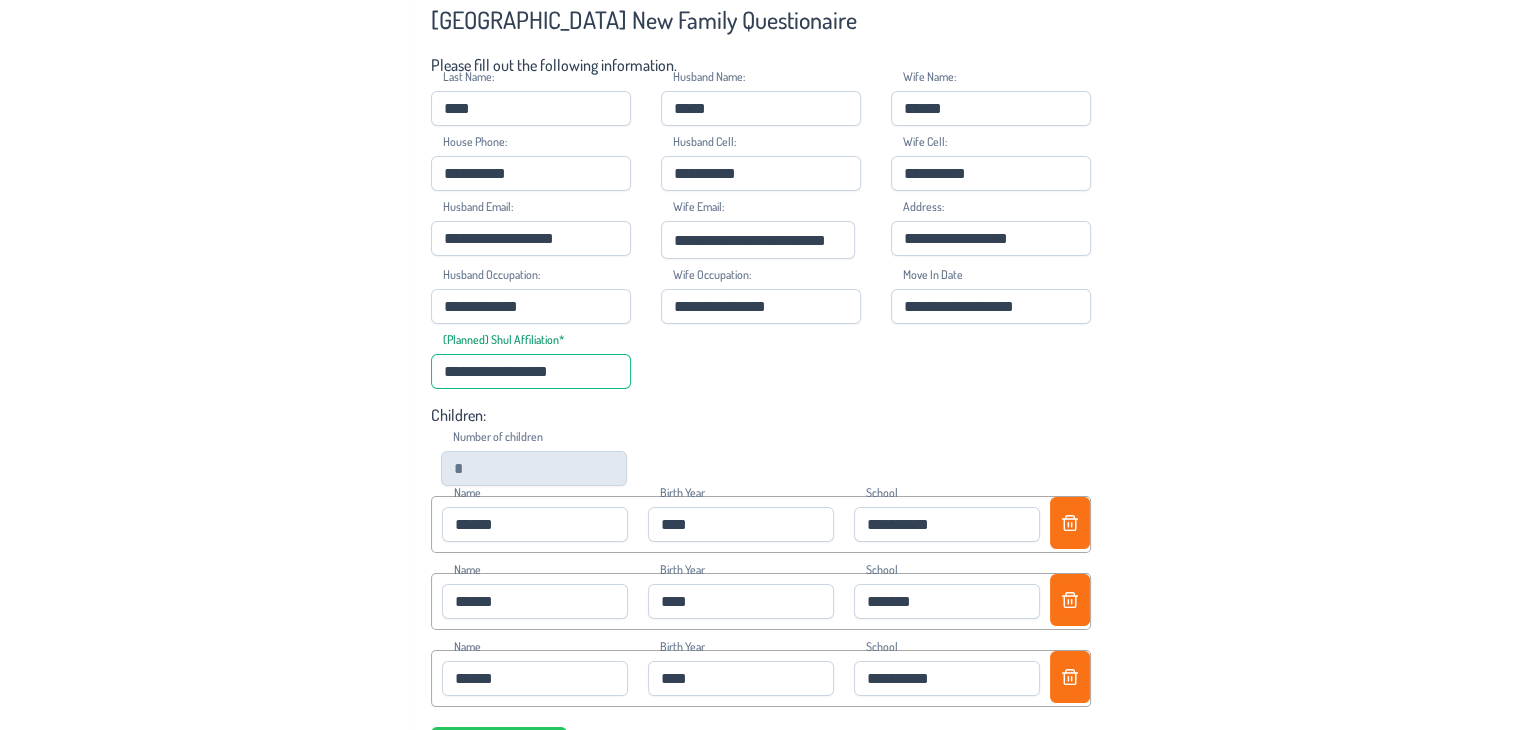 scroll, scrollTop: 0, scrollLeft: 0, axis: both 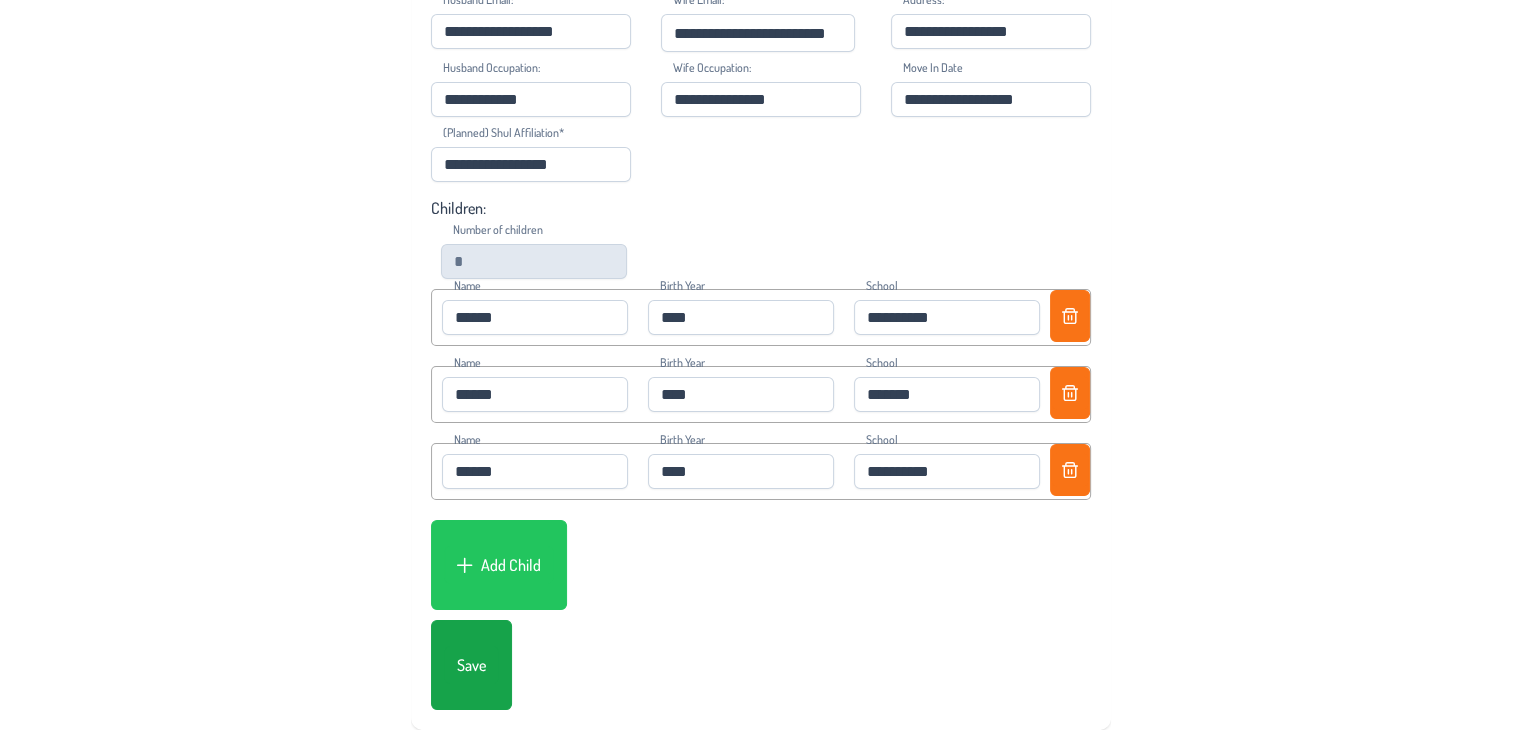 click on "Save" 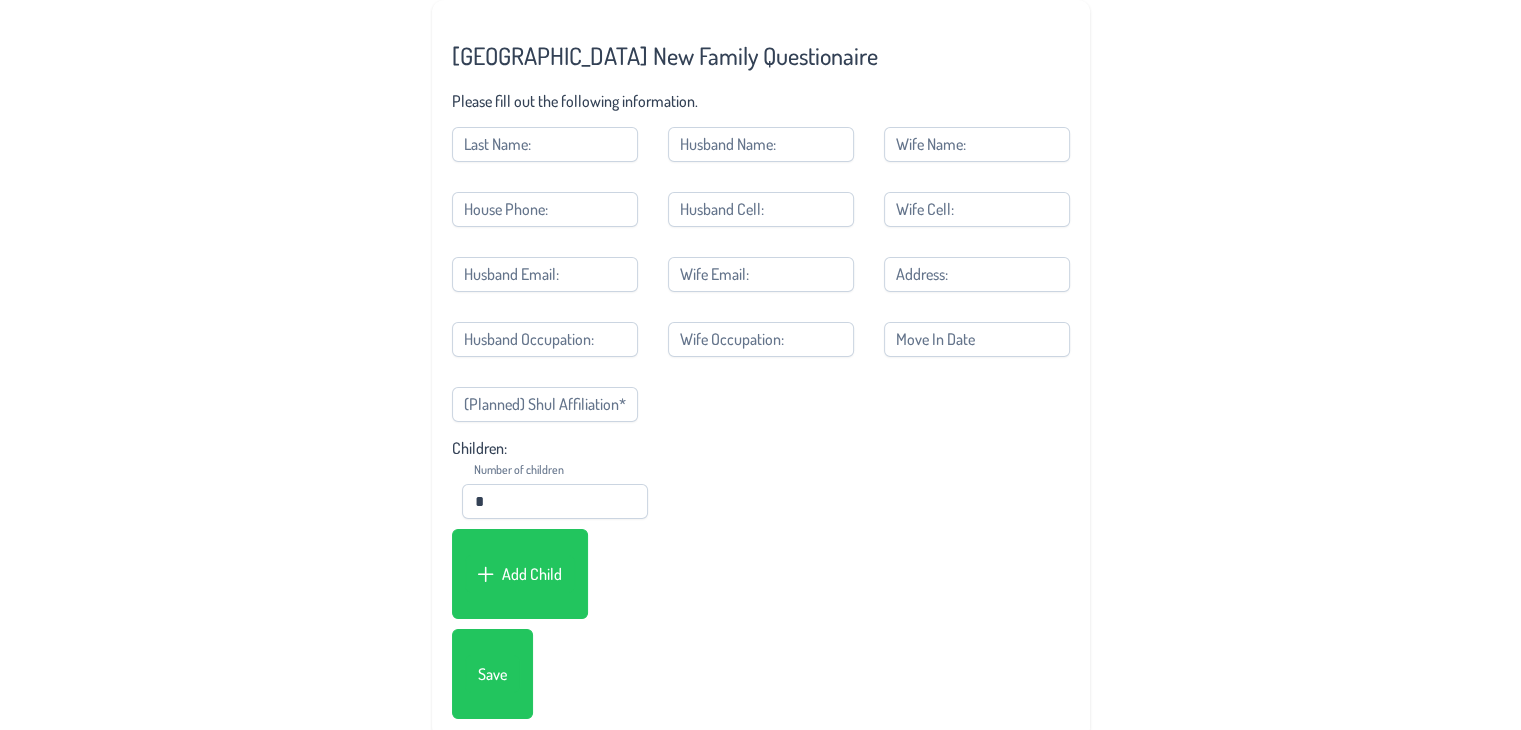 scroll, scrollTop: 48, scrollLeft: 0, axis: vertical 